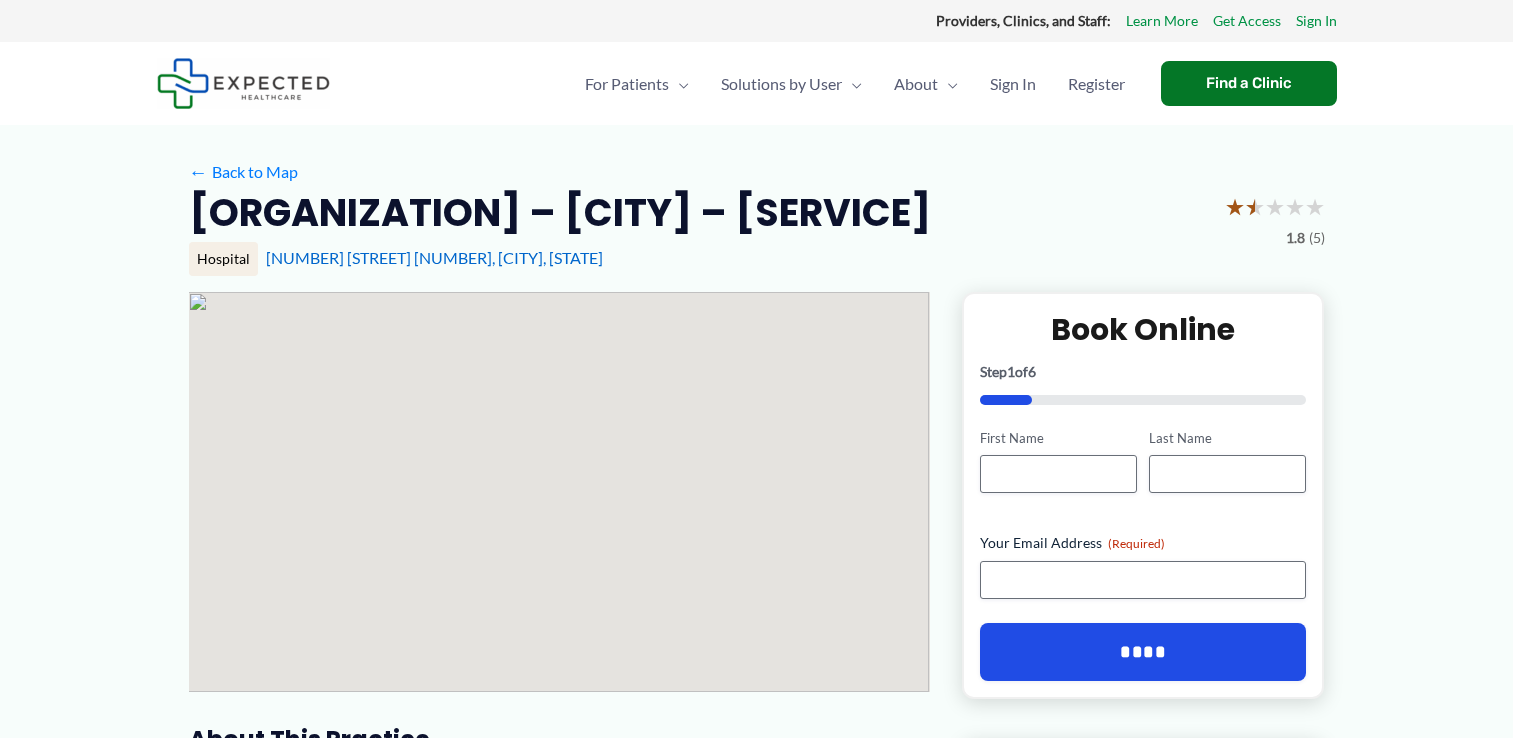 scroll, scrollTop: 0, scrollLeft: 0, axis: both 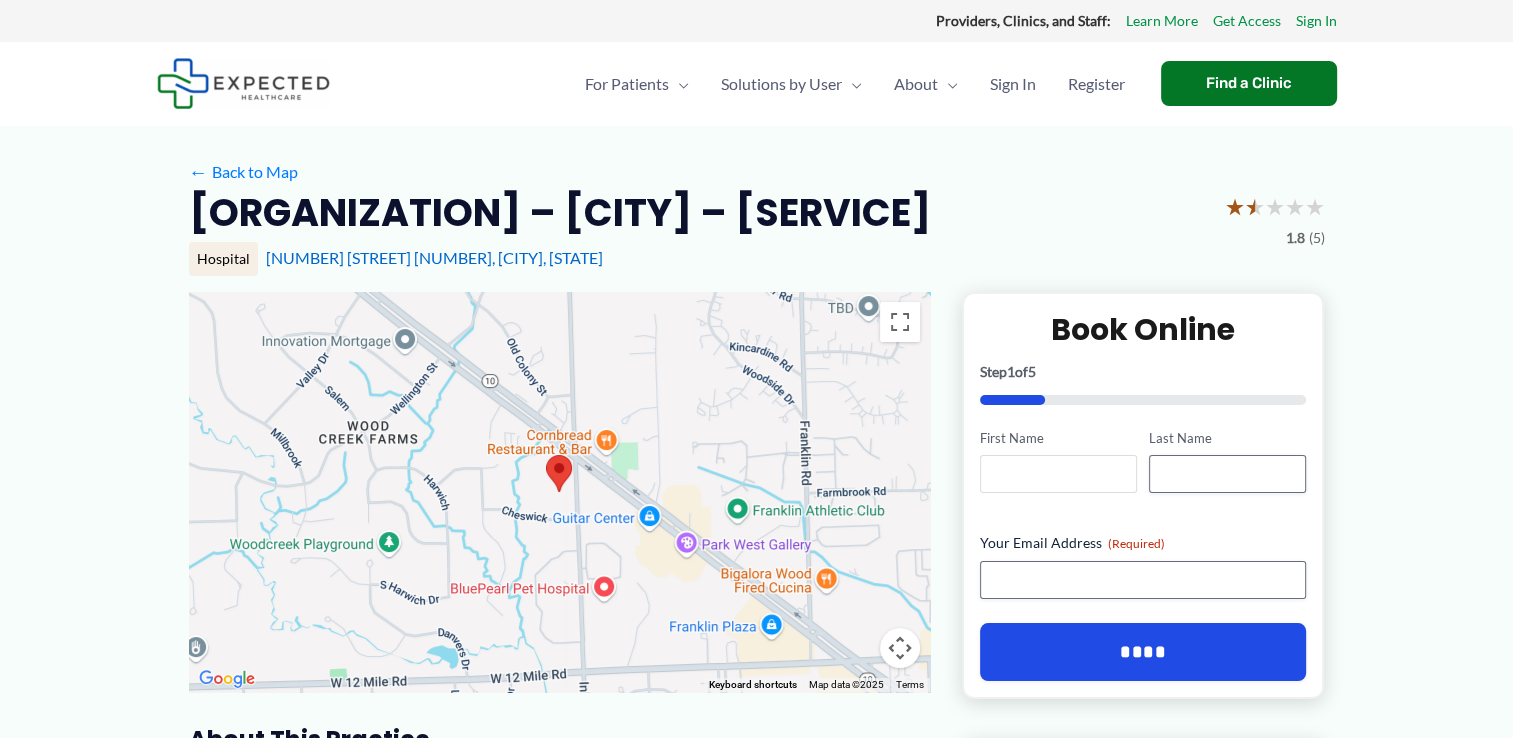click on "First Name" at bounding box center (1058, 474) 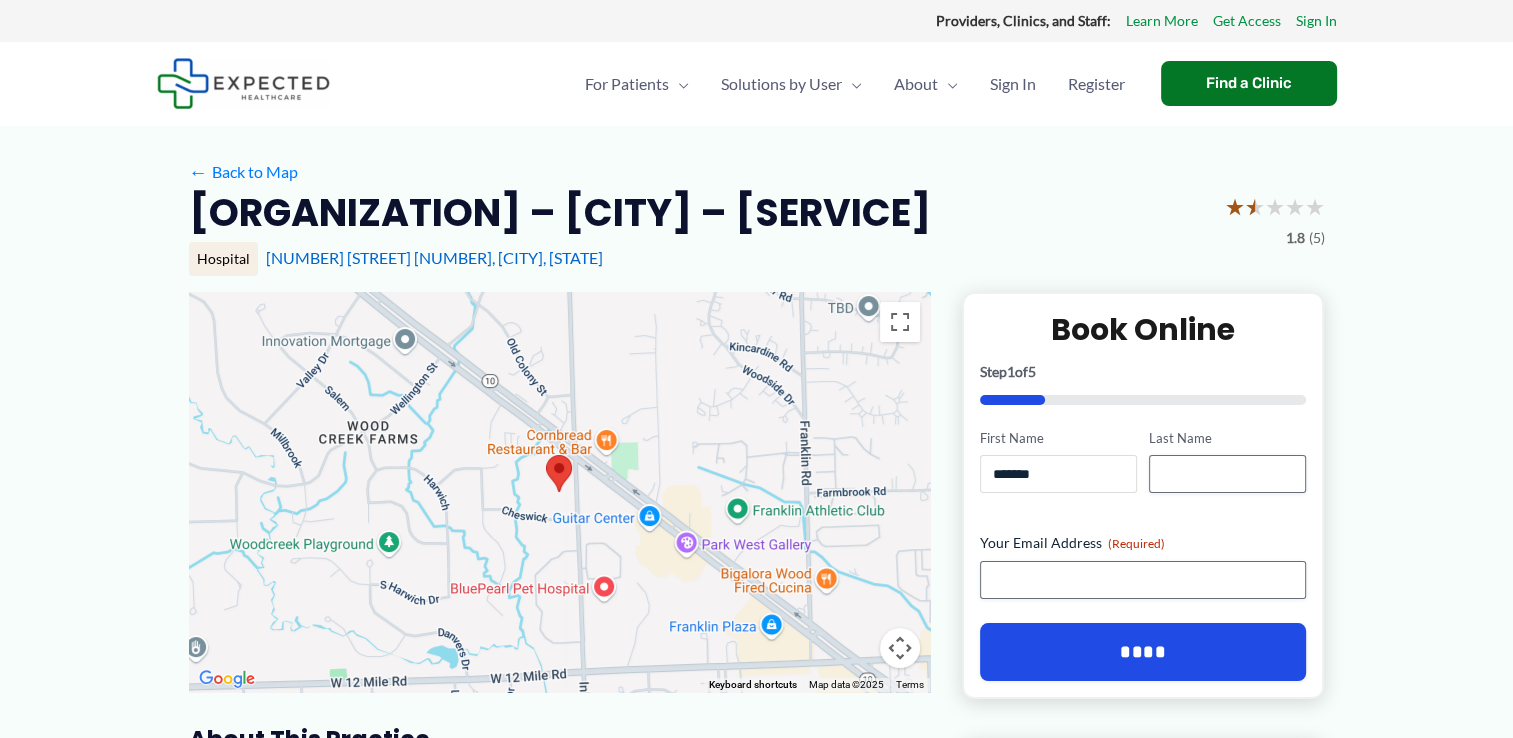 type on "******" 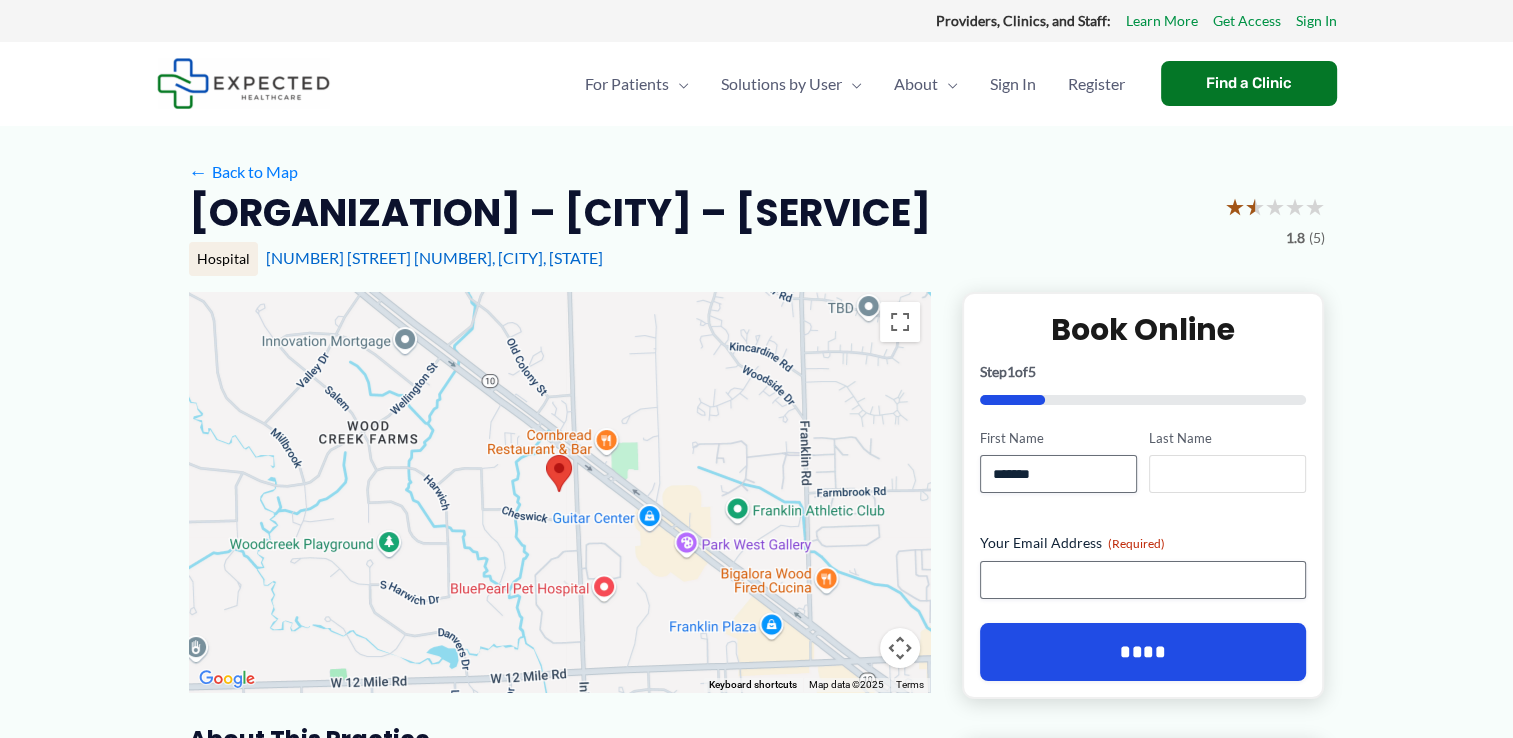 click on "Last Name" at bounding box center [1227, 474] 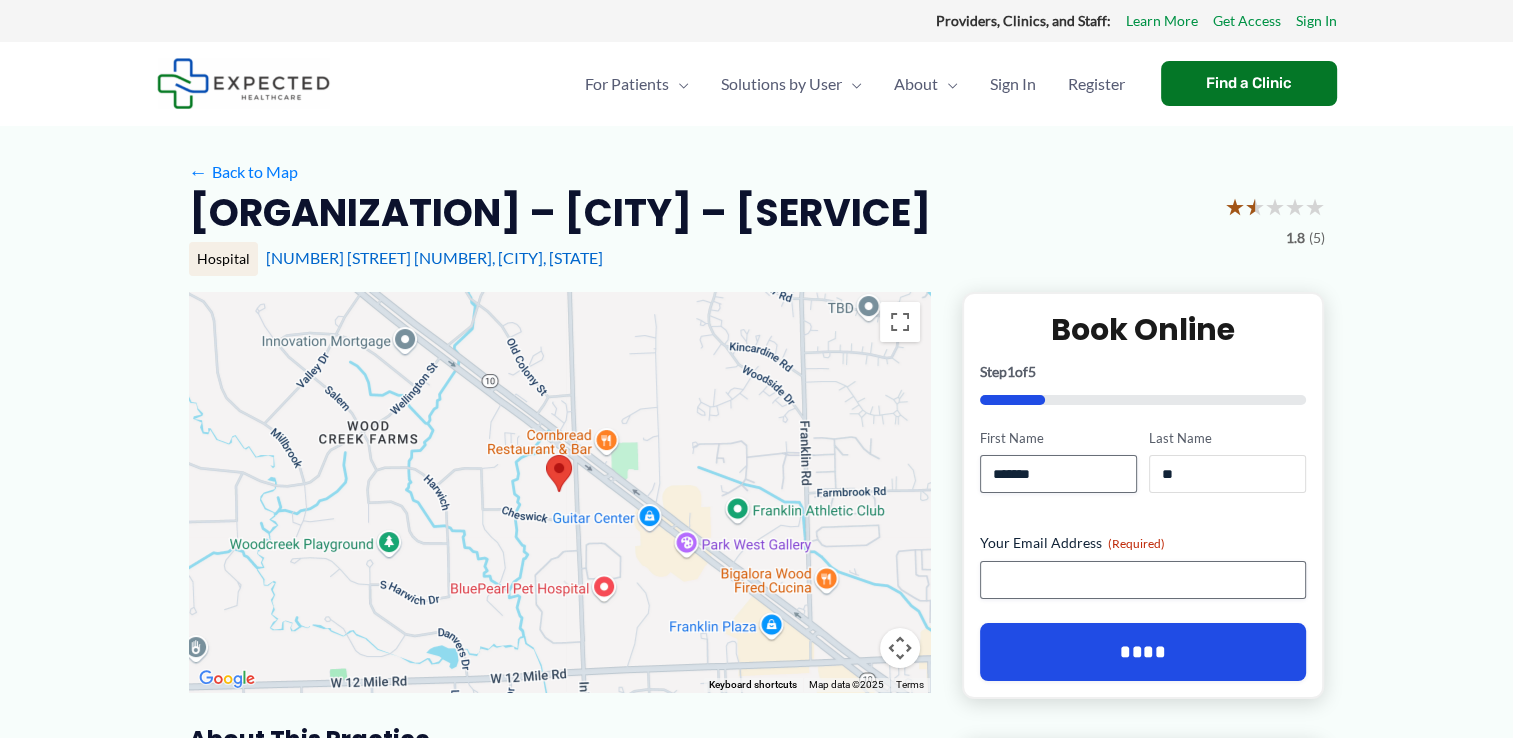 click at bounding box center [1149, 493] 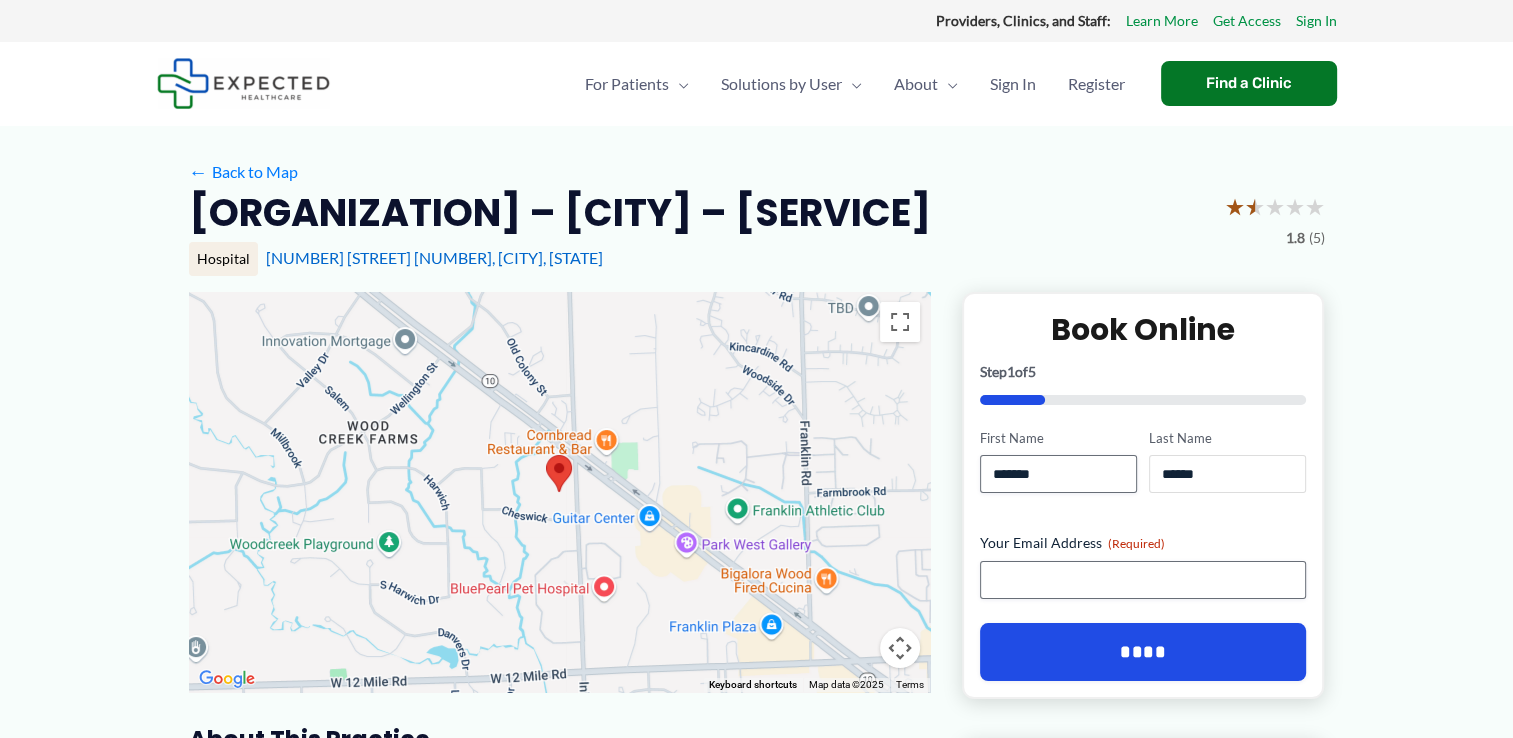 type on "******" 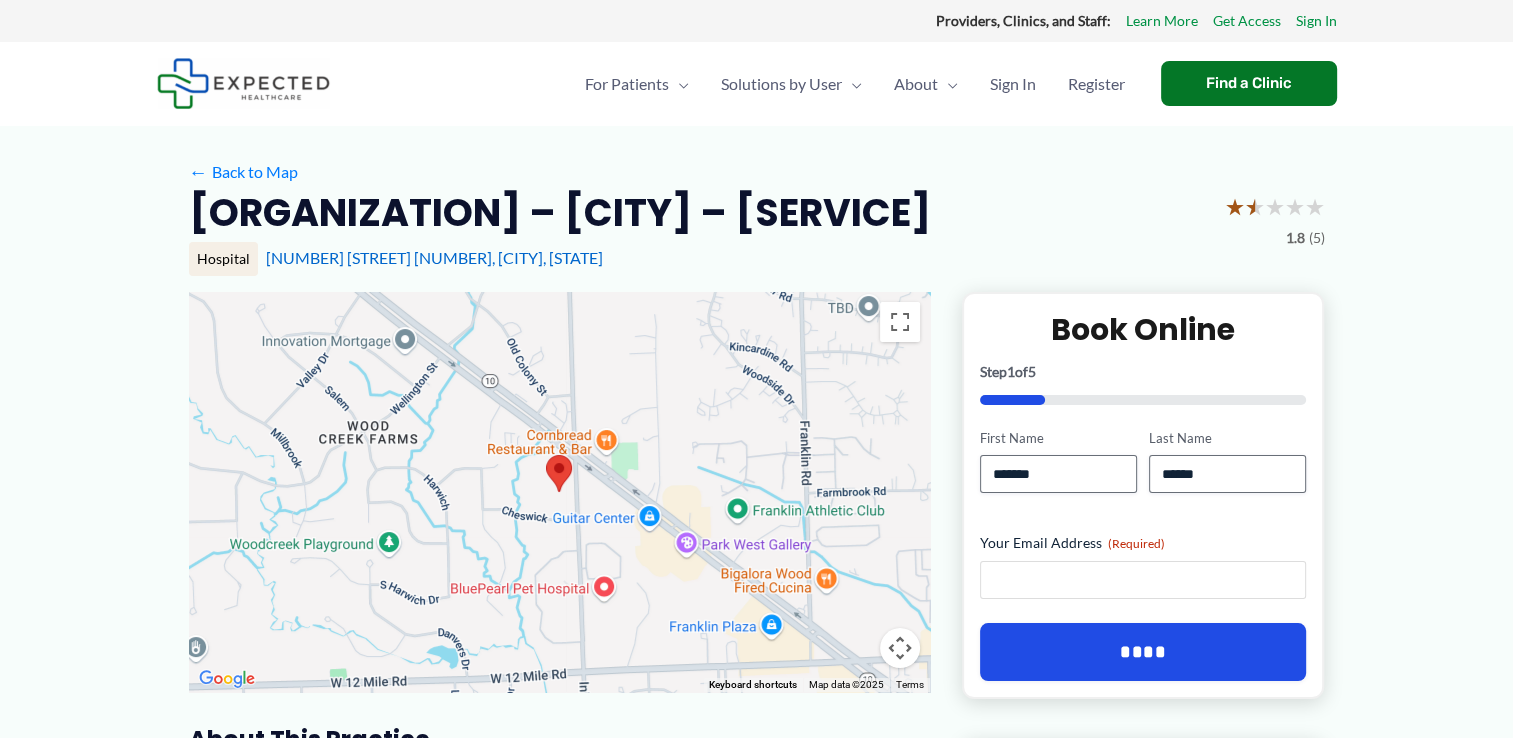 click on "Your Email Address (Required)" at bounding box center (1143, 580) 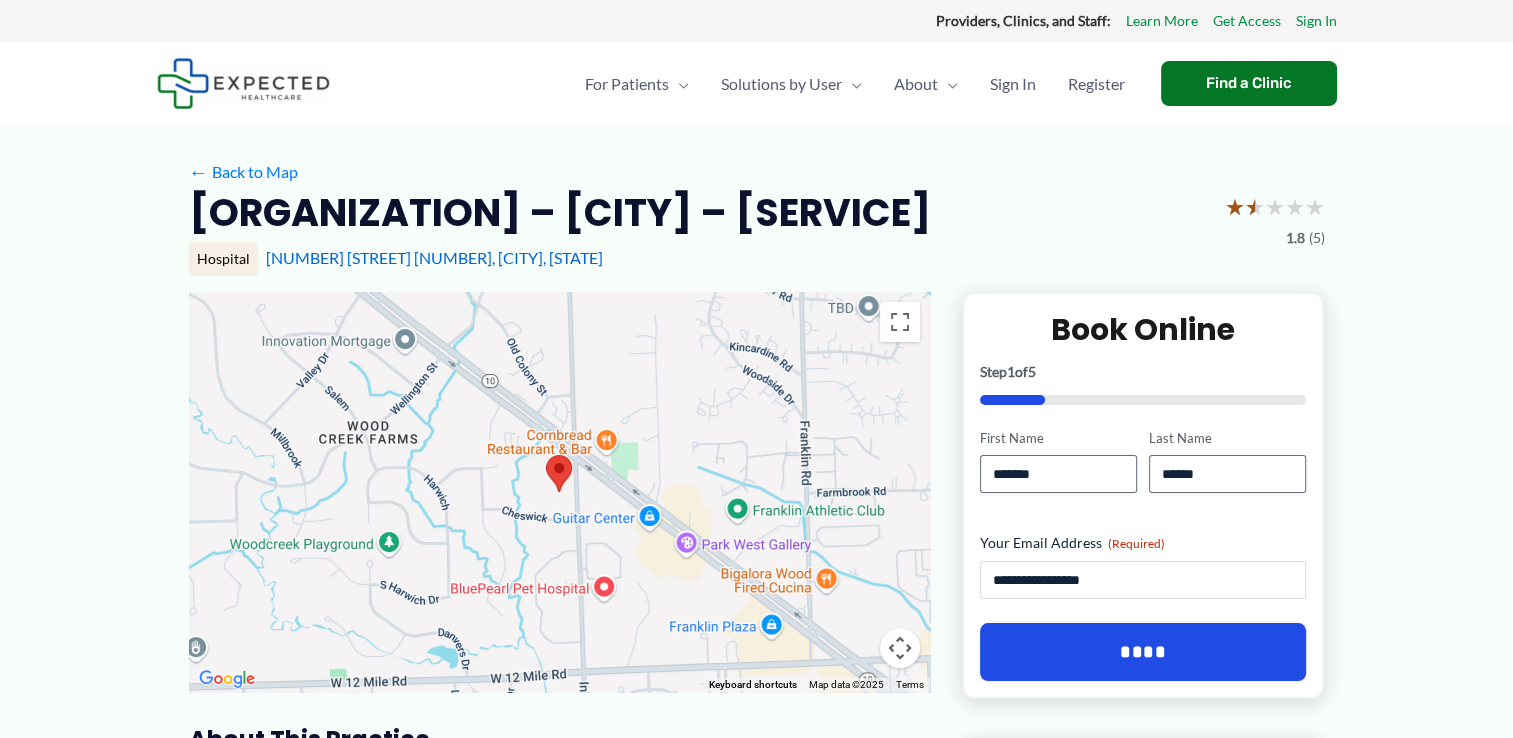 scroll, scrollTop: 7, scrollLeft: 0, axis: vertical 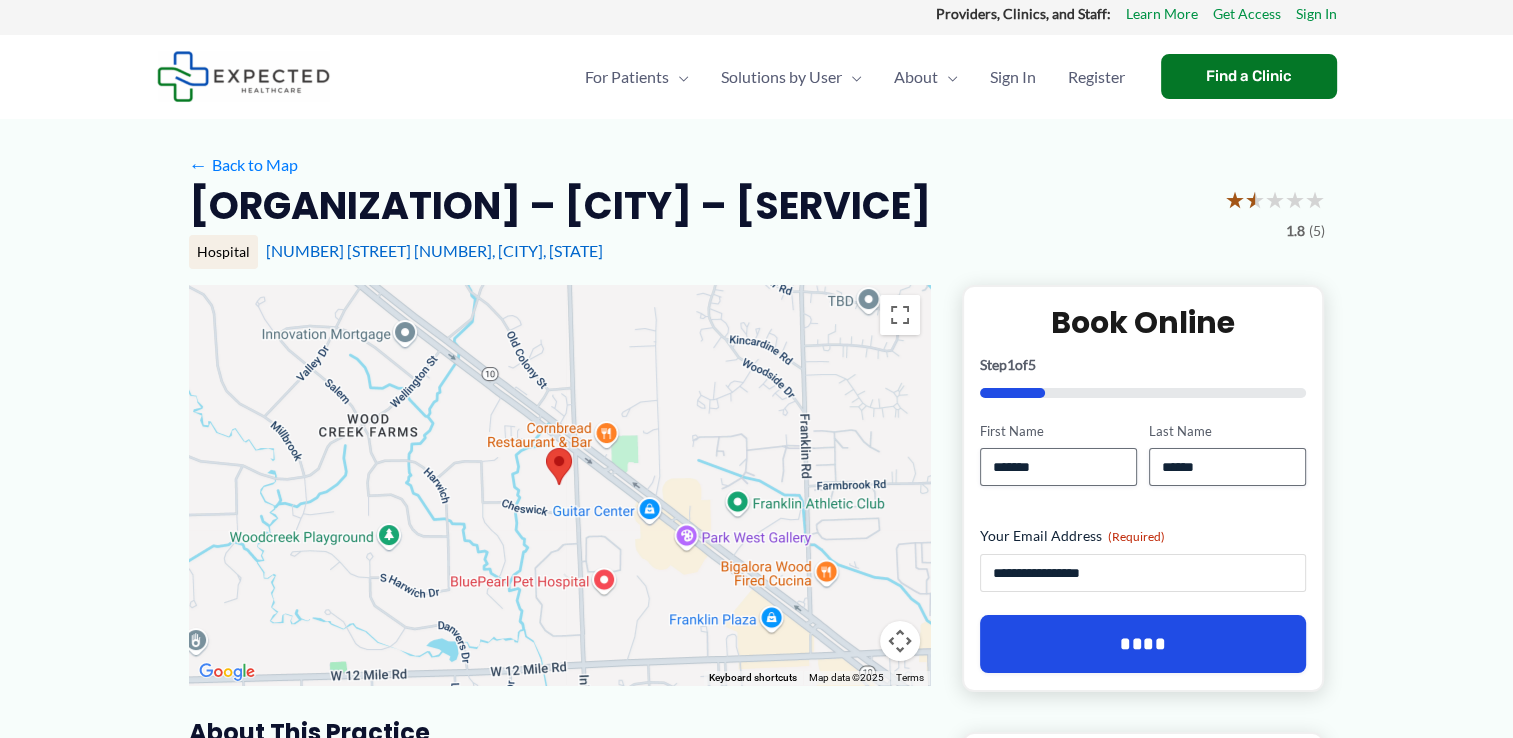 type on "**********" 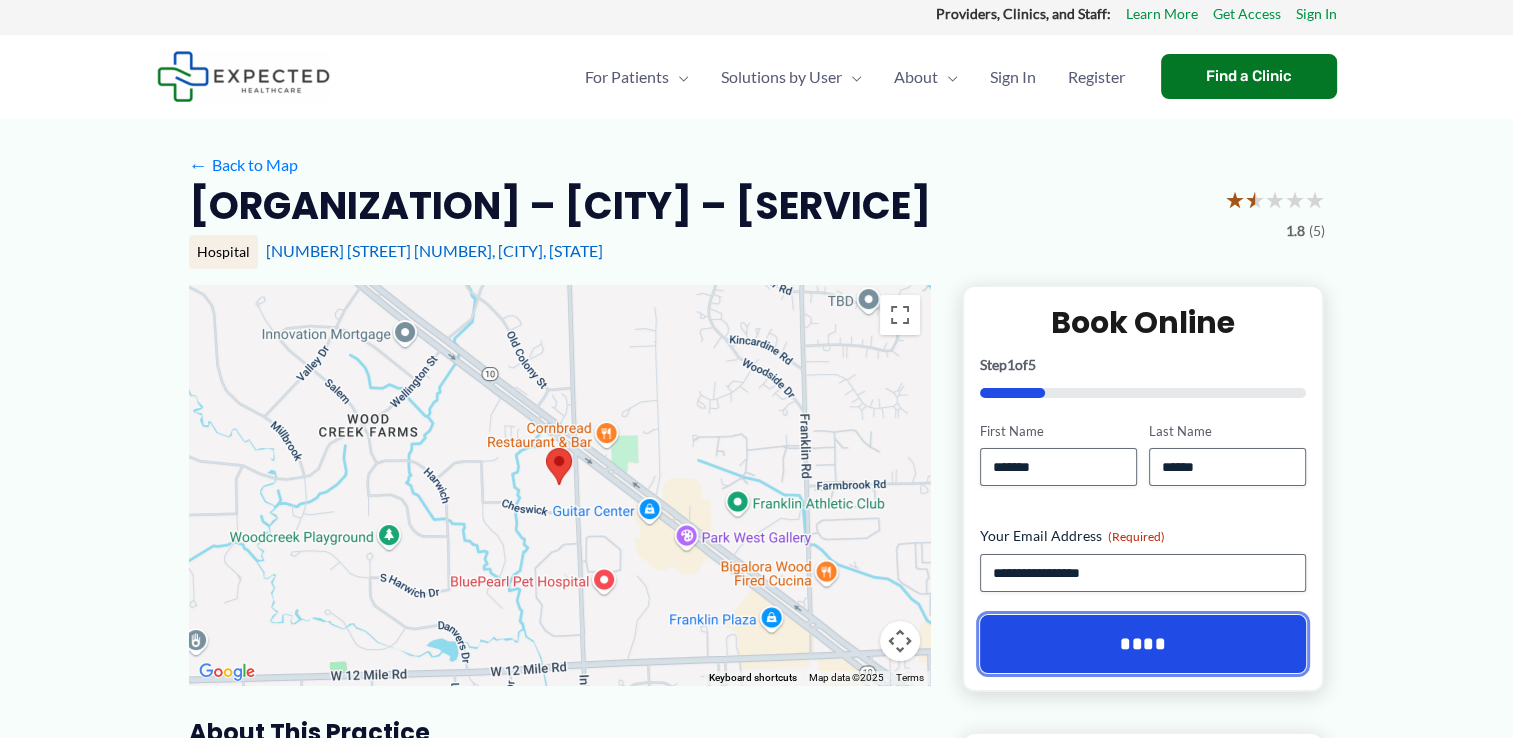 click on "****" at bounding box center (1143, 644) 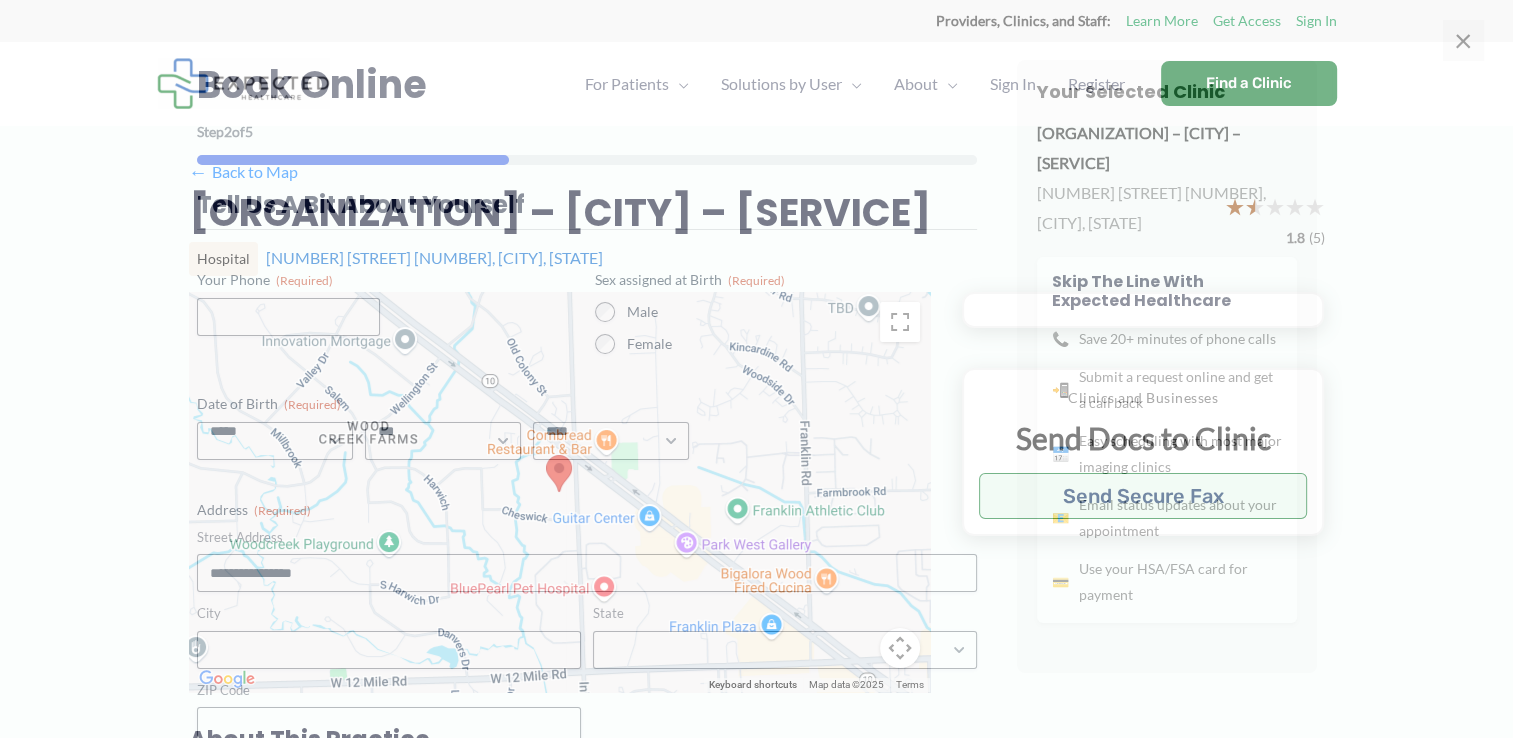 scroll, scrollTop: 0, scrollLeft: 0, axis: both 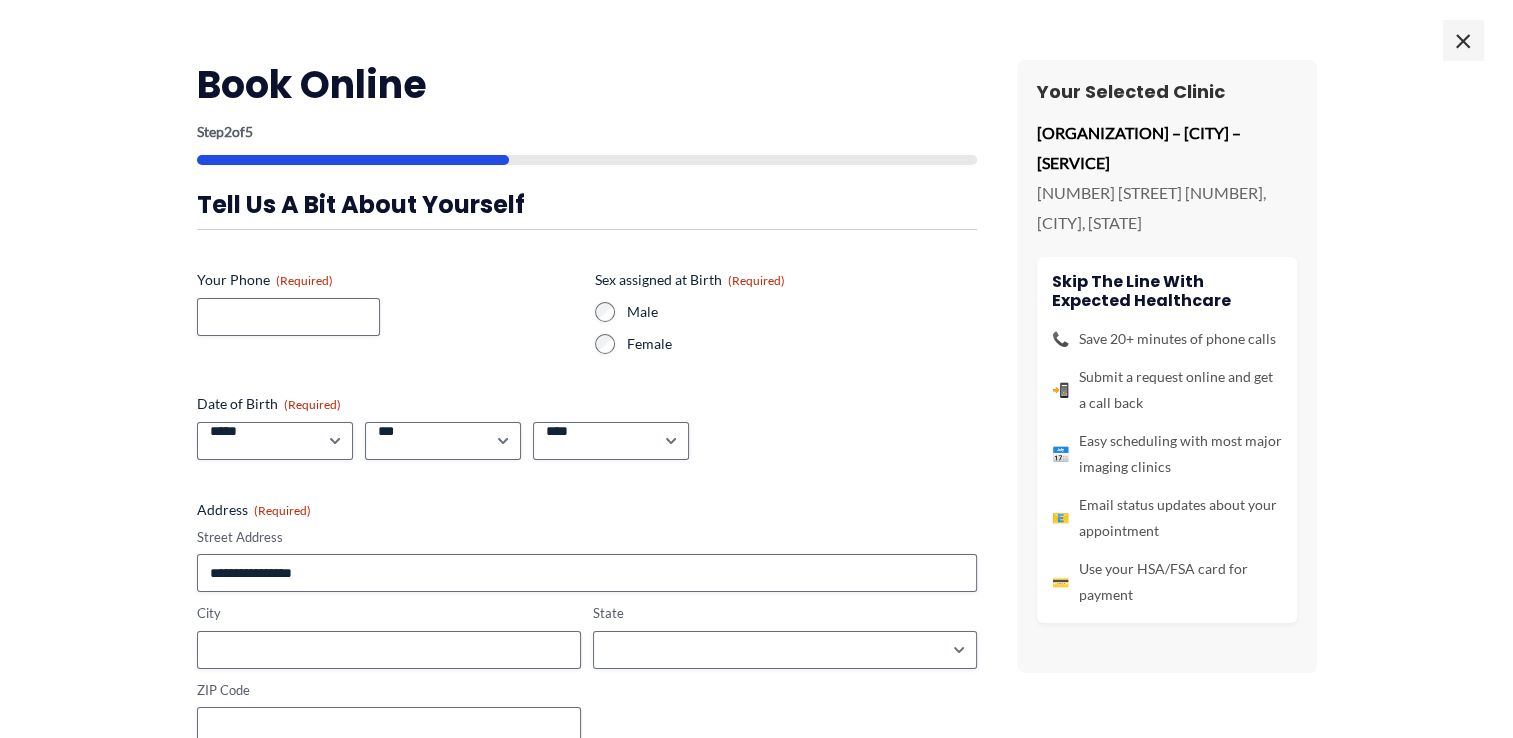 click on "Sex assigned at Birth (Required)" at bounding box center (690, 280) 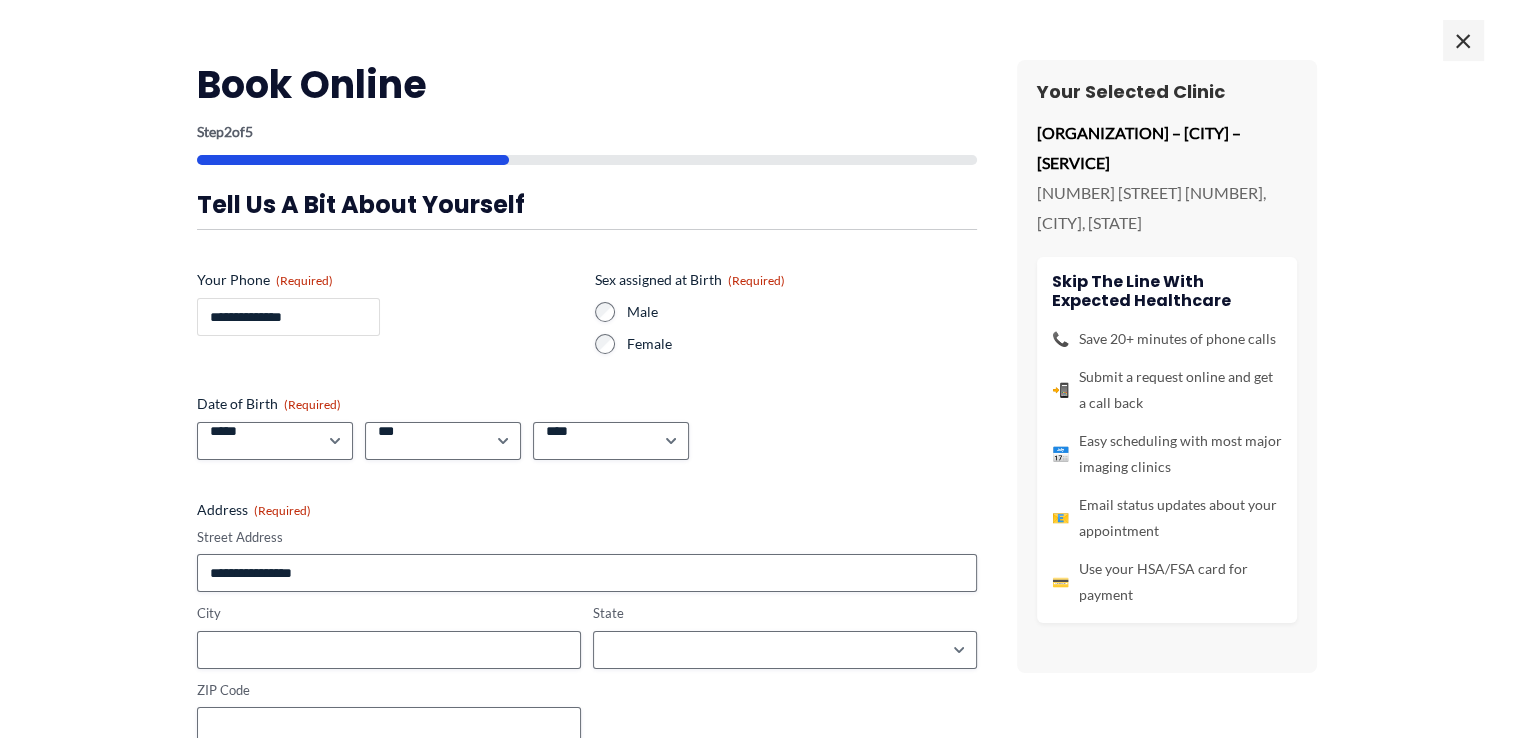 click on "**********" at bounding box center [288, 317] 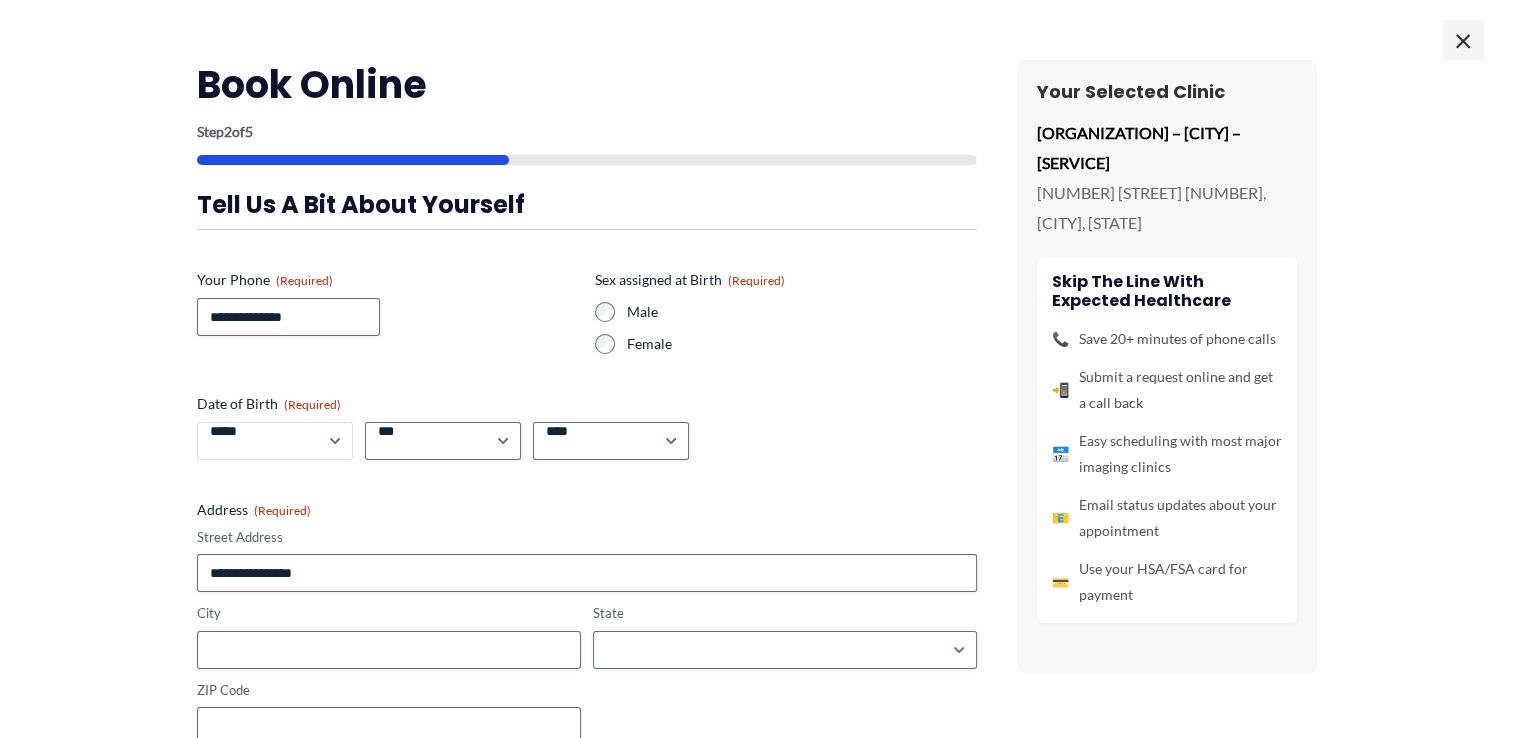 click on "***** * * * * * * * * * ** ** **" at bounding box center [275, 441] 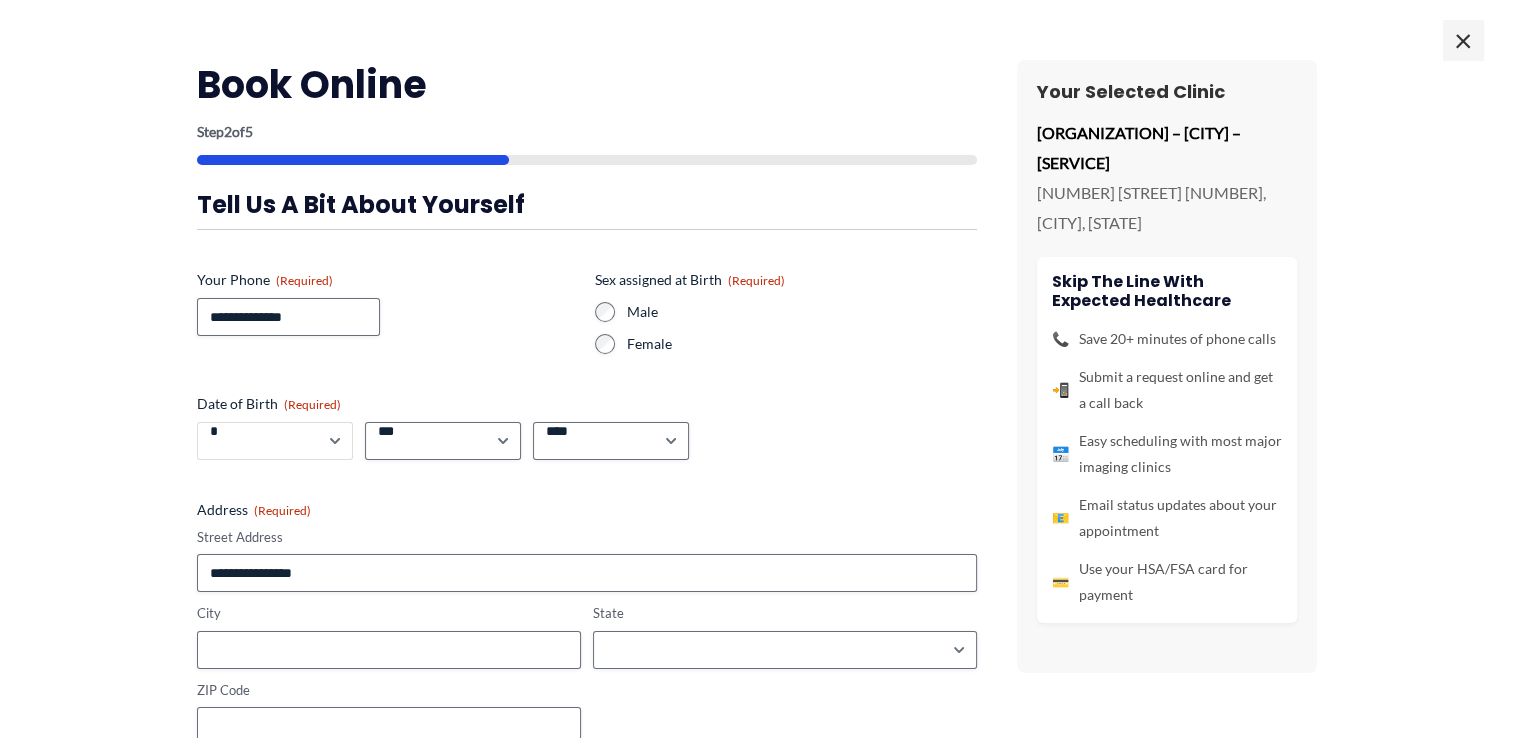 click on "***** * * * * * * * * * ** ** **" at bounding box center (275, 441) 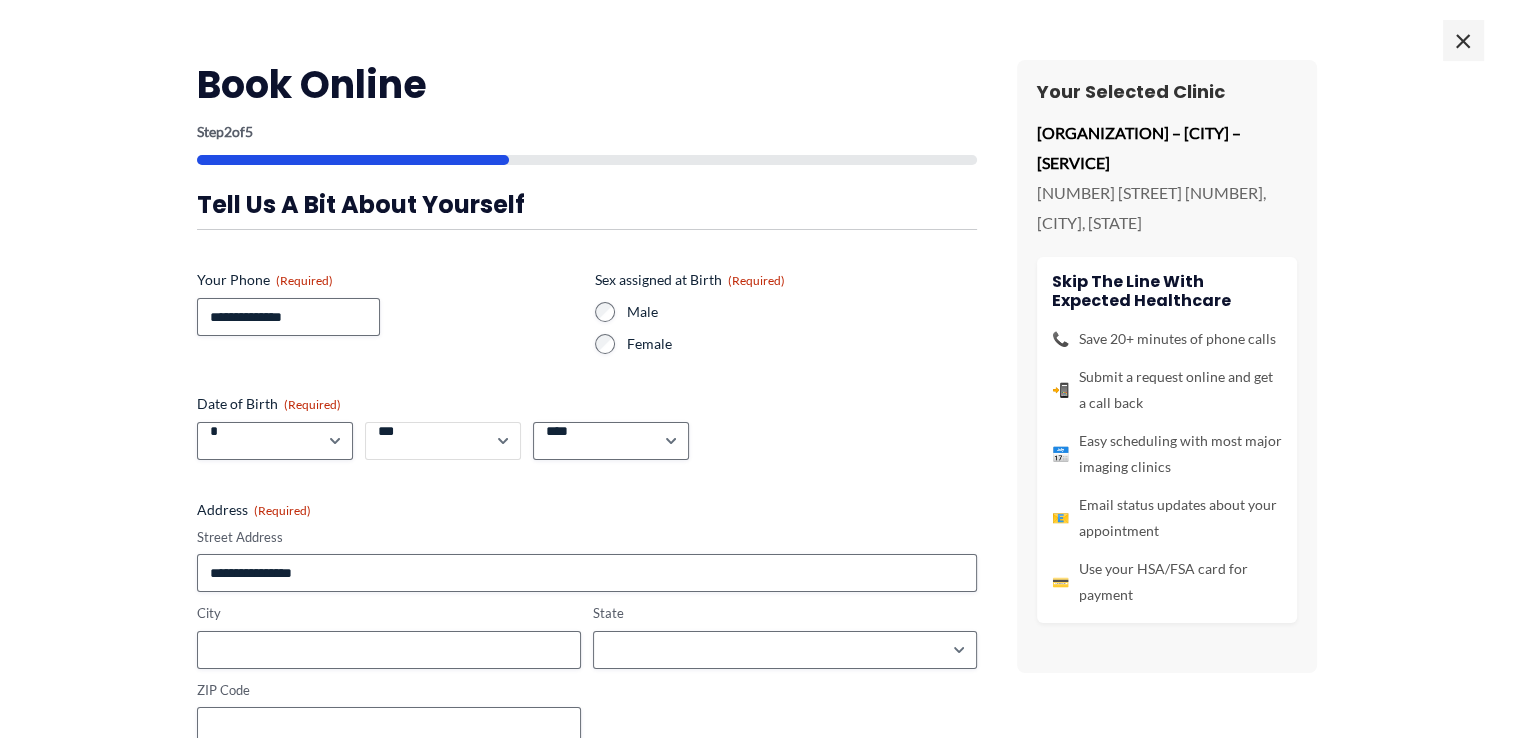click on "*** * * * * * * * * * ** ** ** ** ** ** ** ** ** ** ** ** ** ** ** ** ** ** ** ** ** **" at bounding box center [443, 441] 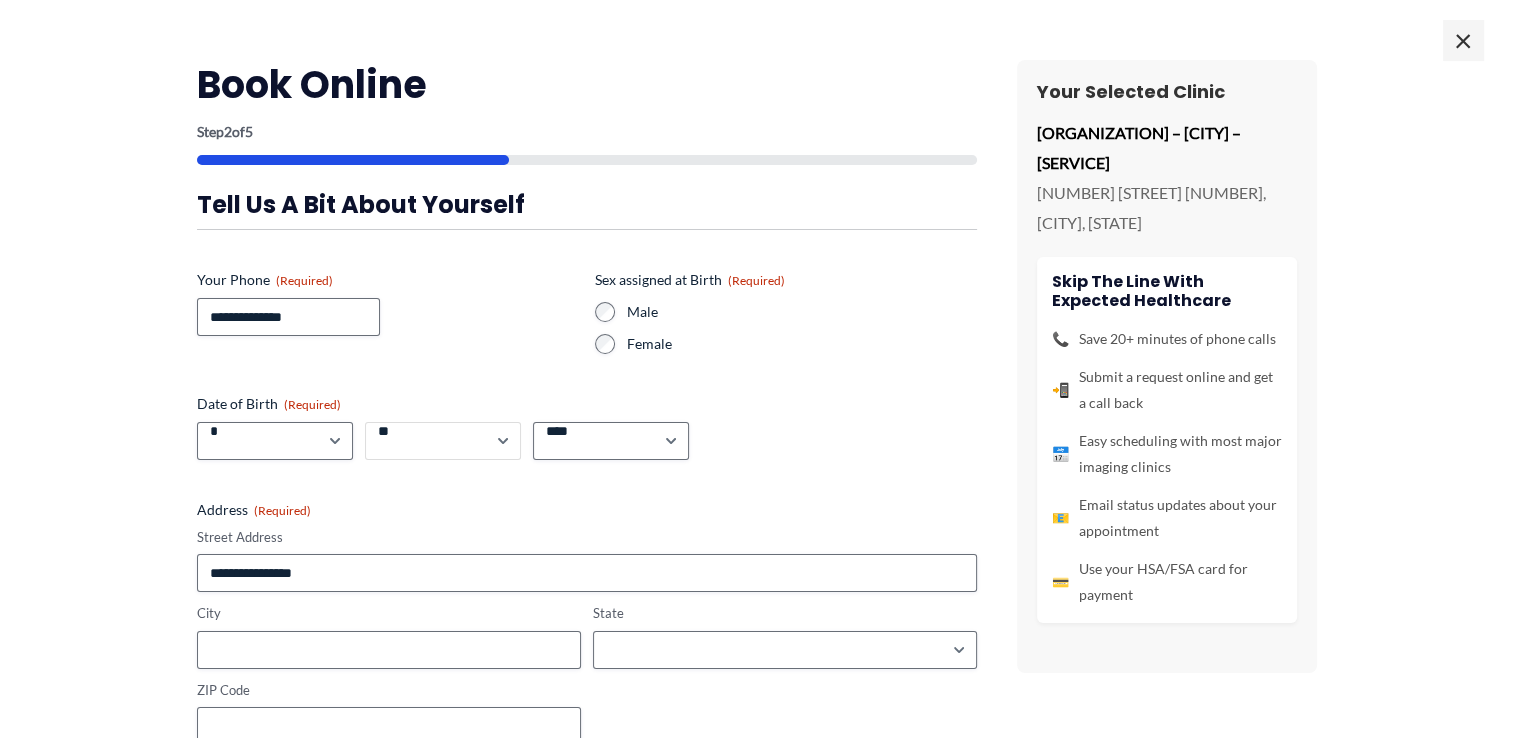 click on "*** * * * * * * * * * ** ** ** ** ** ** ** ** ** ** ** ** ** ** ** ** ** ** ** ** ** **" at bounding box center (443, 441) 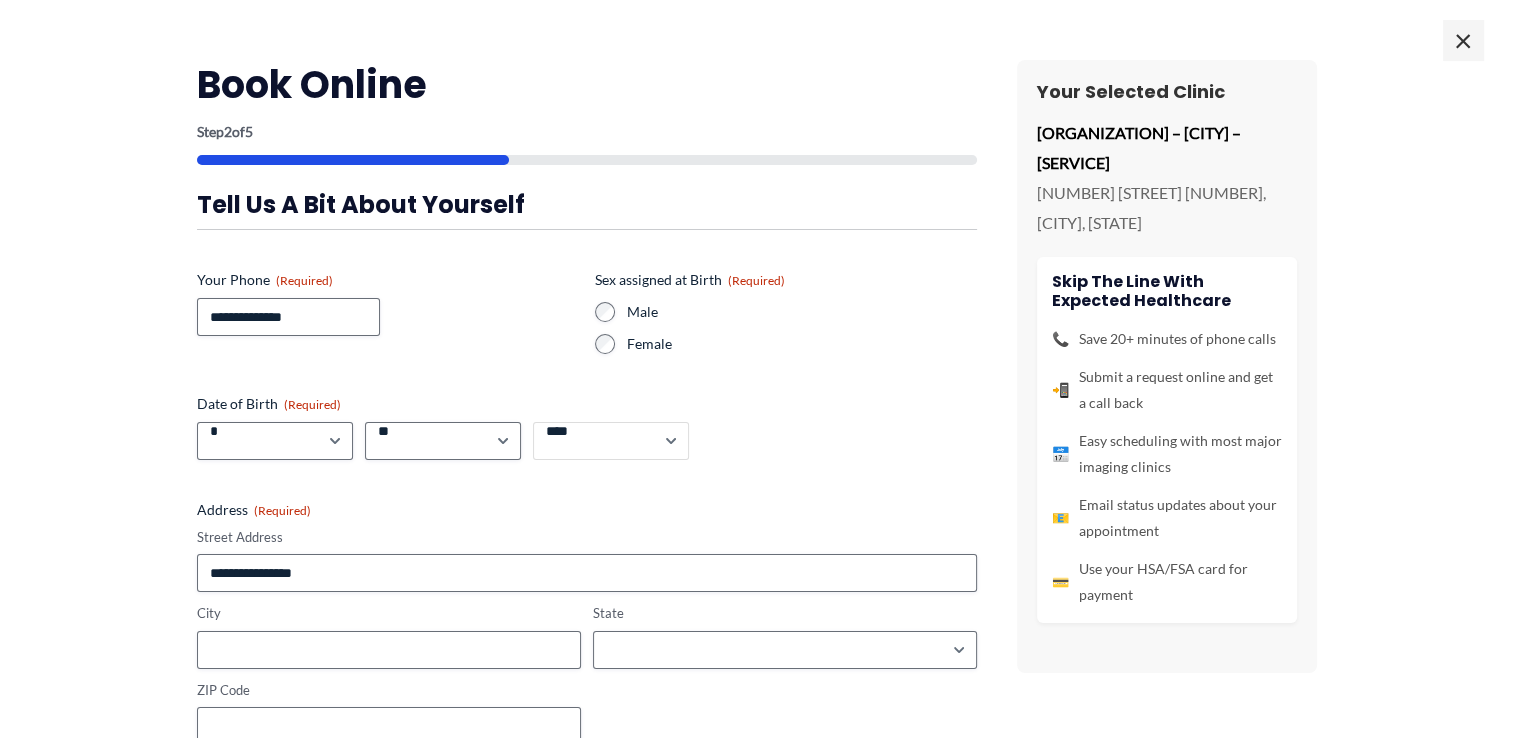 click on "**** **** **** **** **** **** **** **** **** **** **** **** **** **** **** **** **** **** **** **** **** **** **** **** **** **** **** **** **** **** **** **** **** **** **** **** **** **** **** **** **** **** **** **** **** **** **** **** **** **** **** **** **** **** **** **** **** **** **** **** **** **** **** **** **** **** **** **** **** **** **** **** **** **** **** **** **** **** **** **** **** **** **** **** **** **** **** **** **** **** **** **** **** **** **** **** **** **** **** **** **** **** **** **** **** **** **** ****" at bounding box center [611, 441] 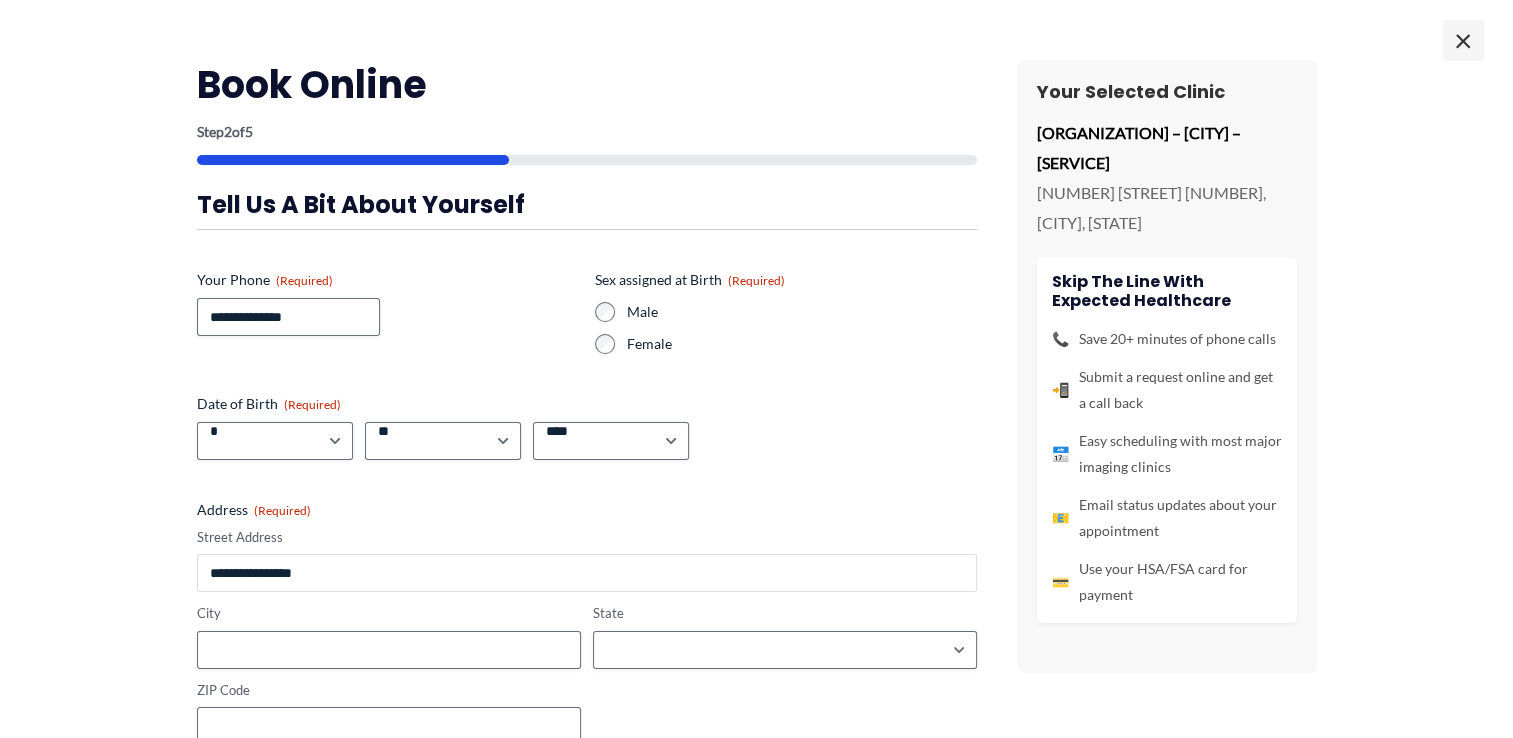 click on "Street Address" at bounding box center [587, 573] 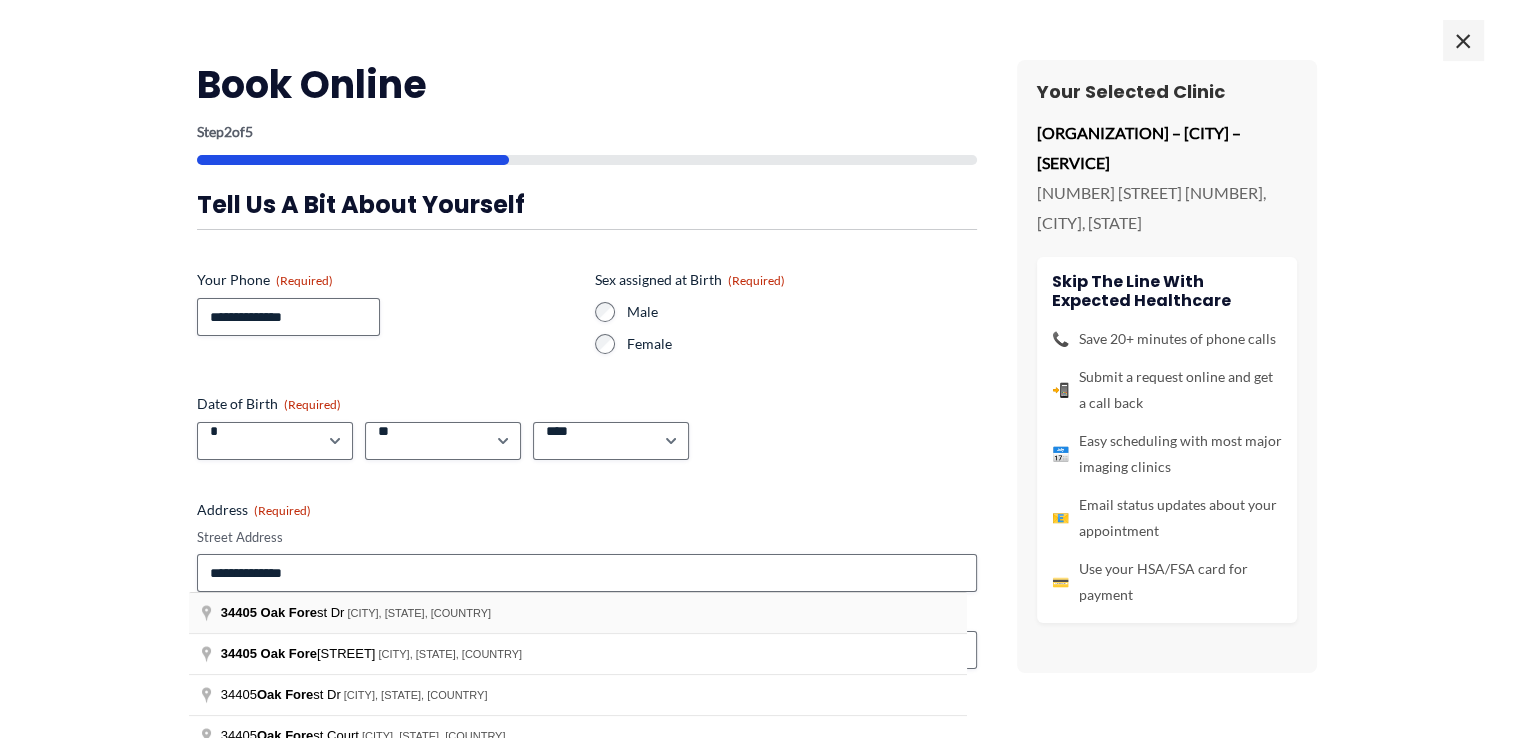 type on "**********" 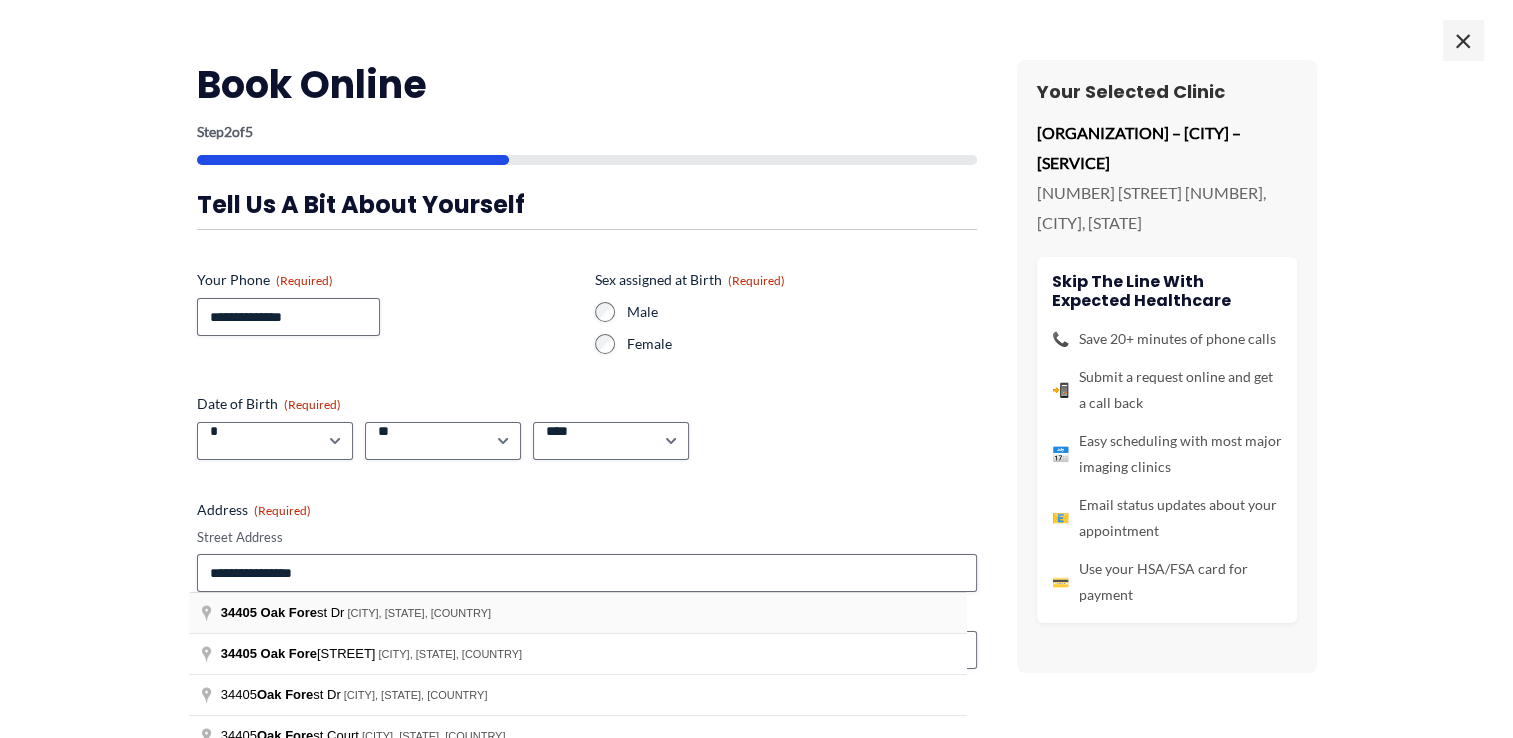 type on "**********" 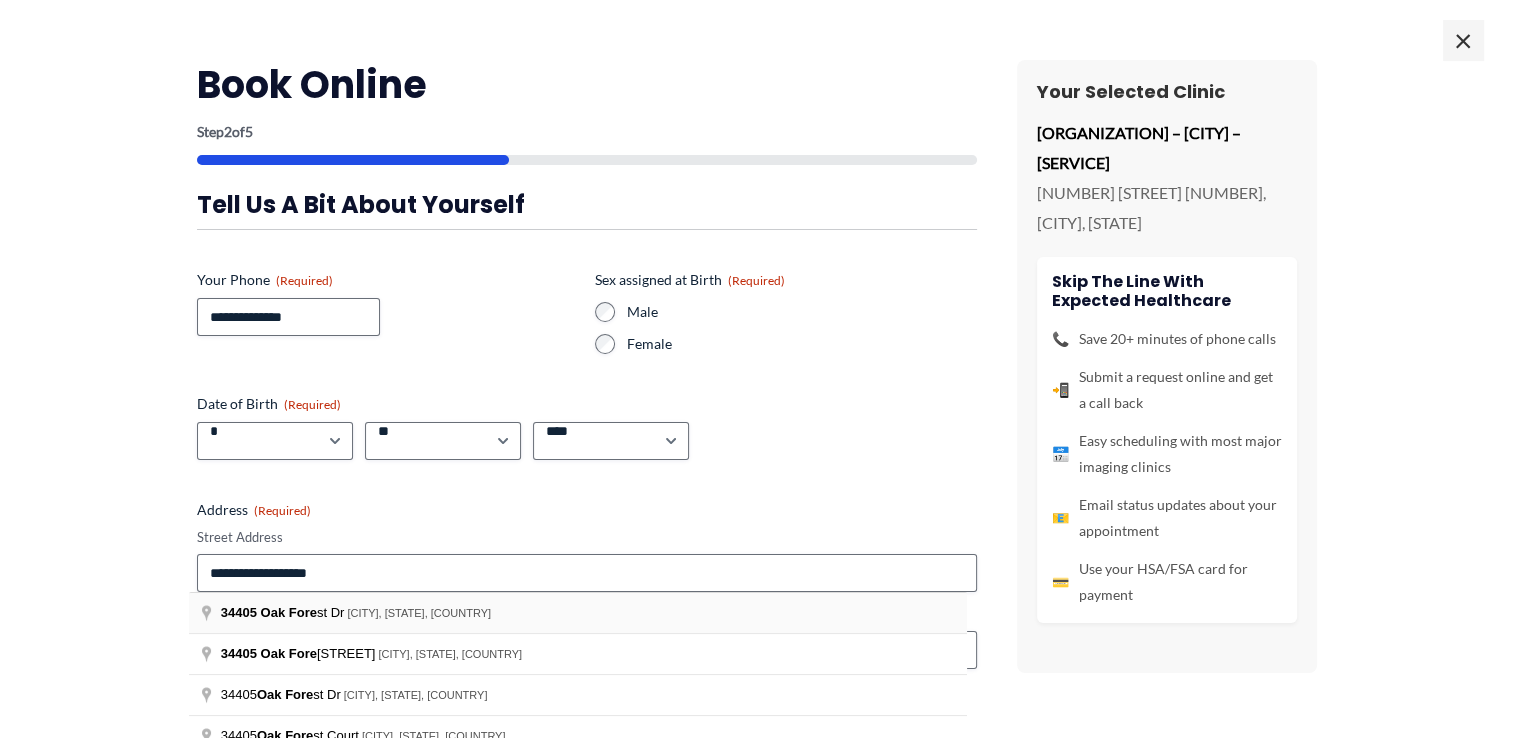 type on "**********" 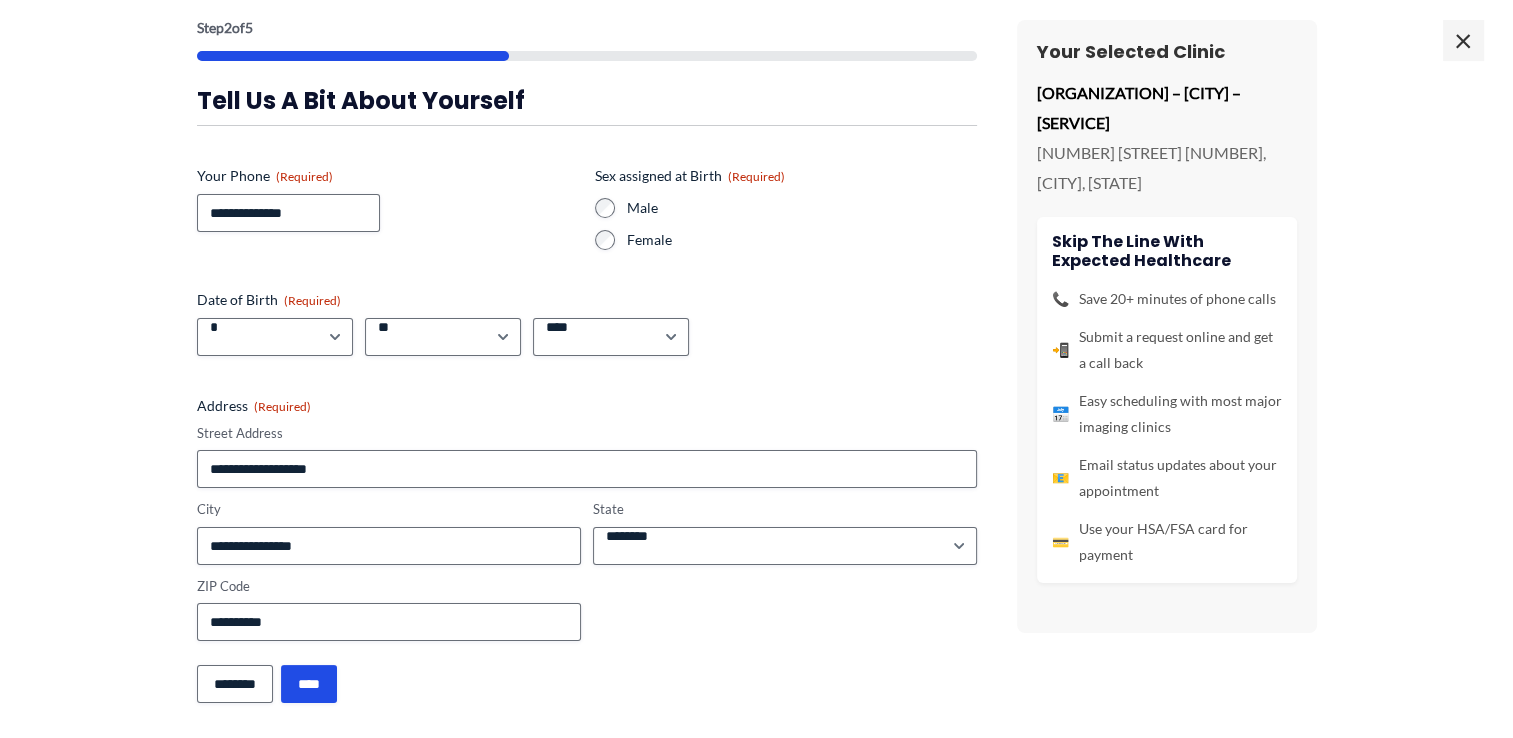 scroll, scrollTop: 108, scrollLeft: 0, axis: vertical 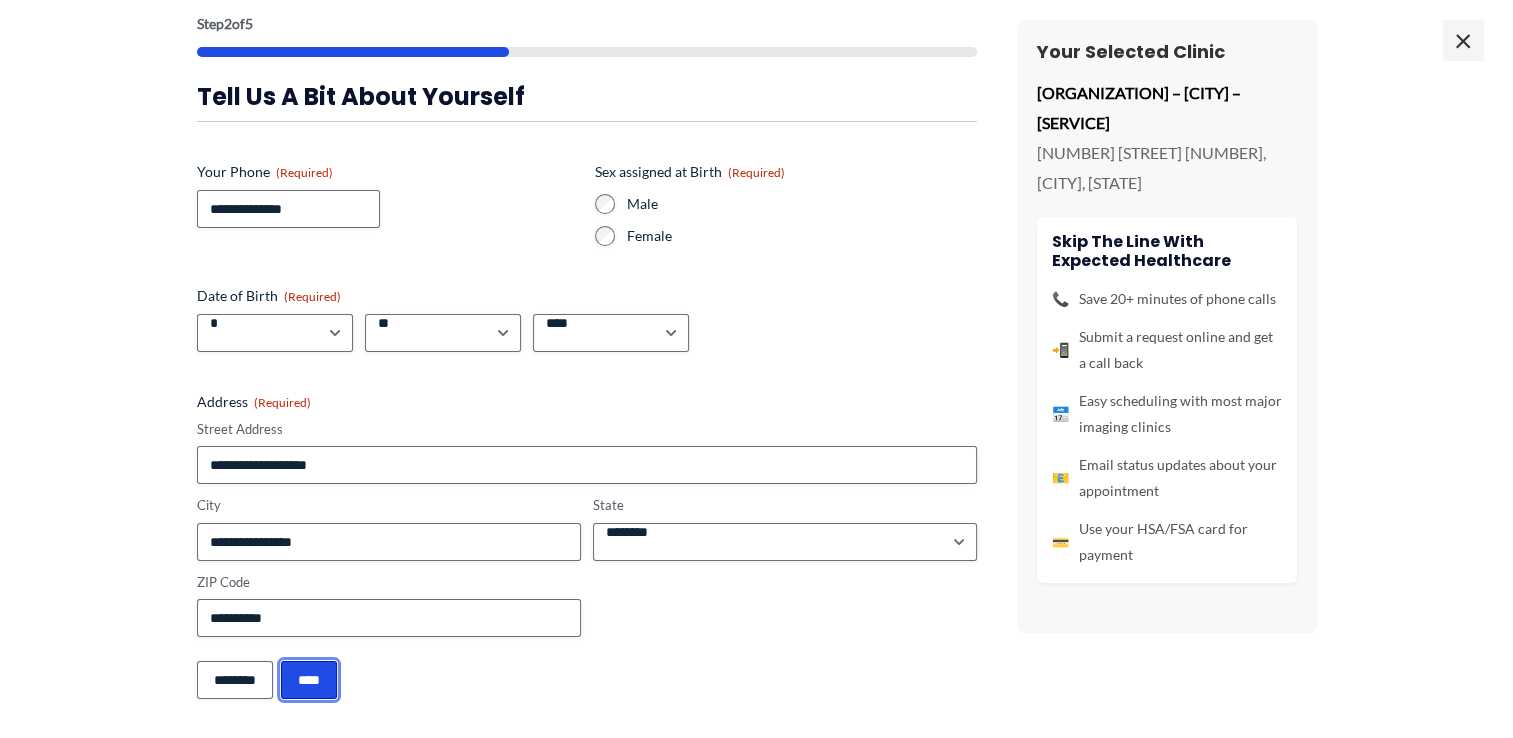 click on "****" at bounding box center (309, 680) 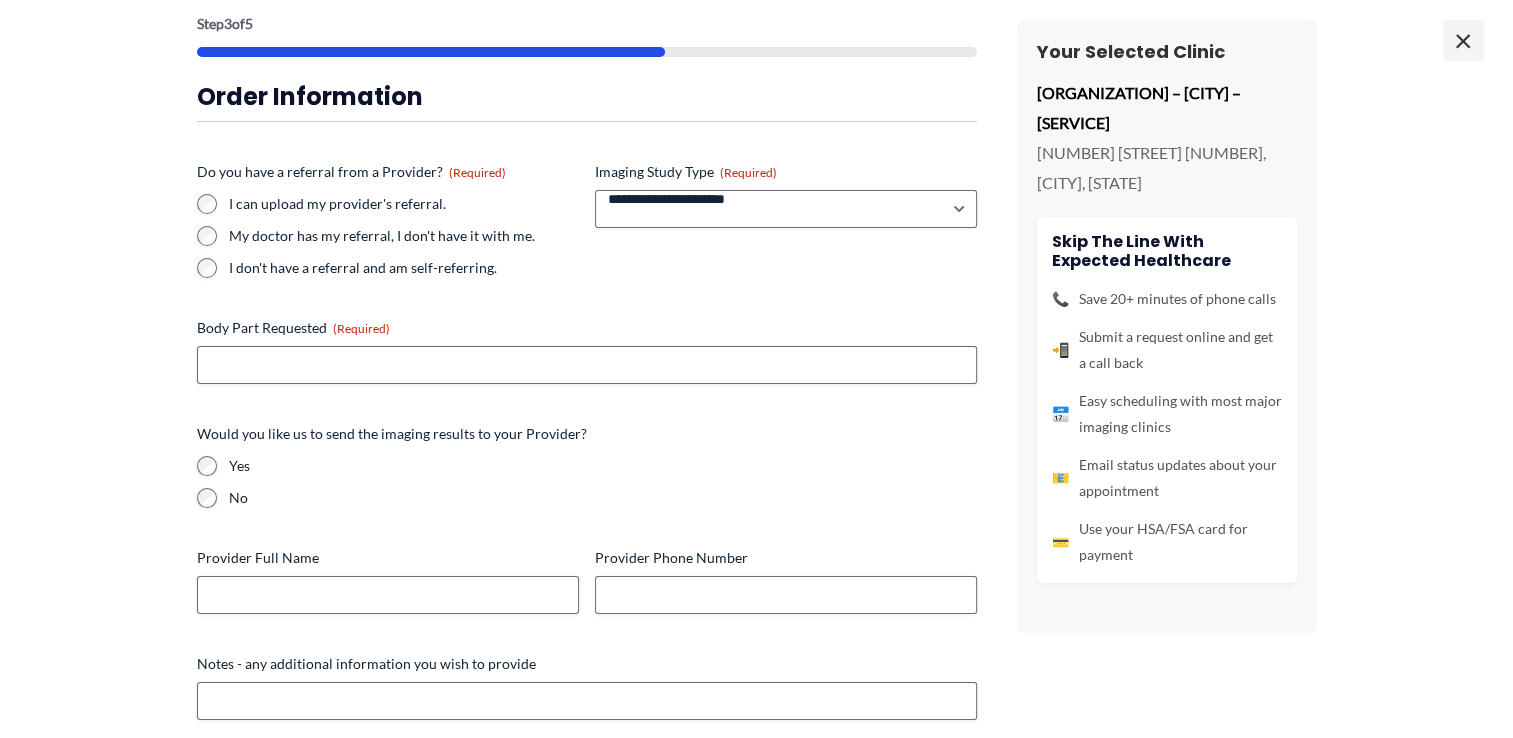 scroll, scrollTop: 0, scrollLeft: 0, axis: both 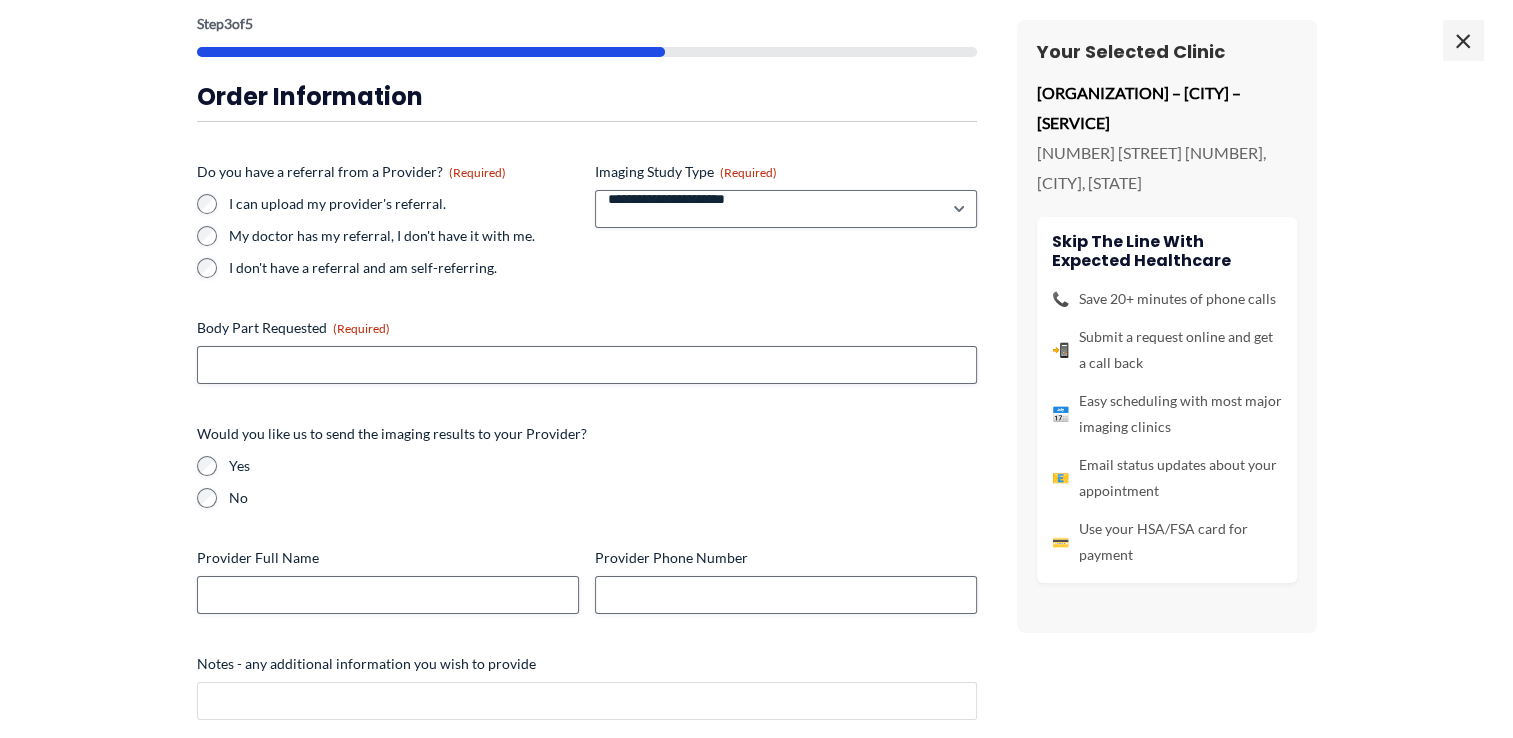 click on "Notes - any additional information you wish to provide" at bounding box center [587, 701] 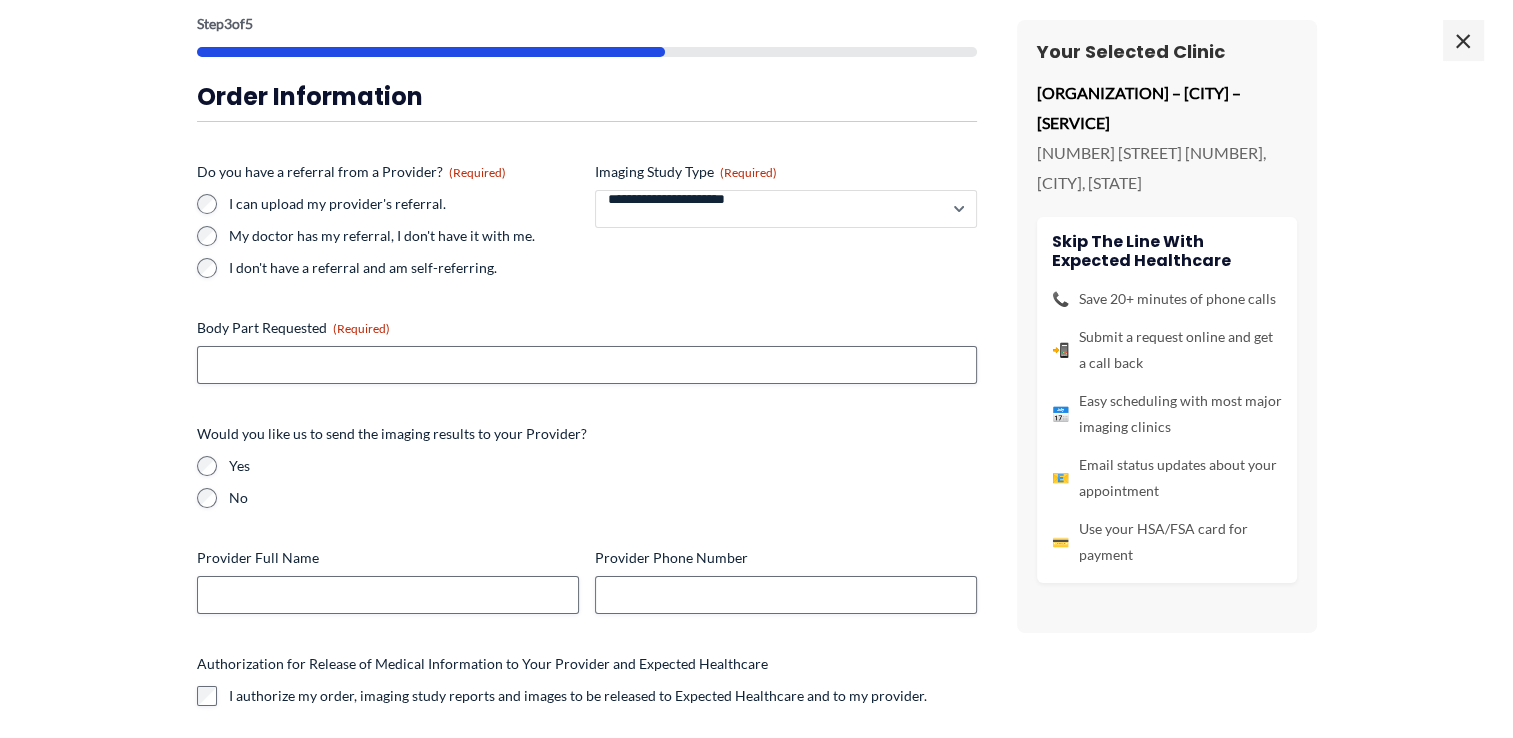 click on "**********" at bounding box center (786, 209) 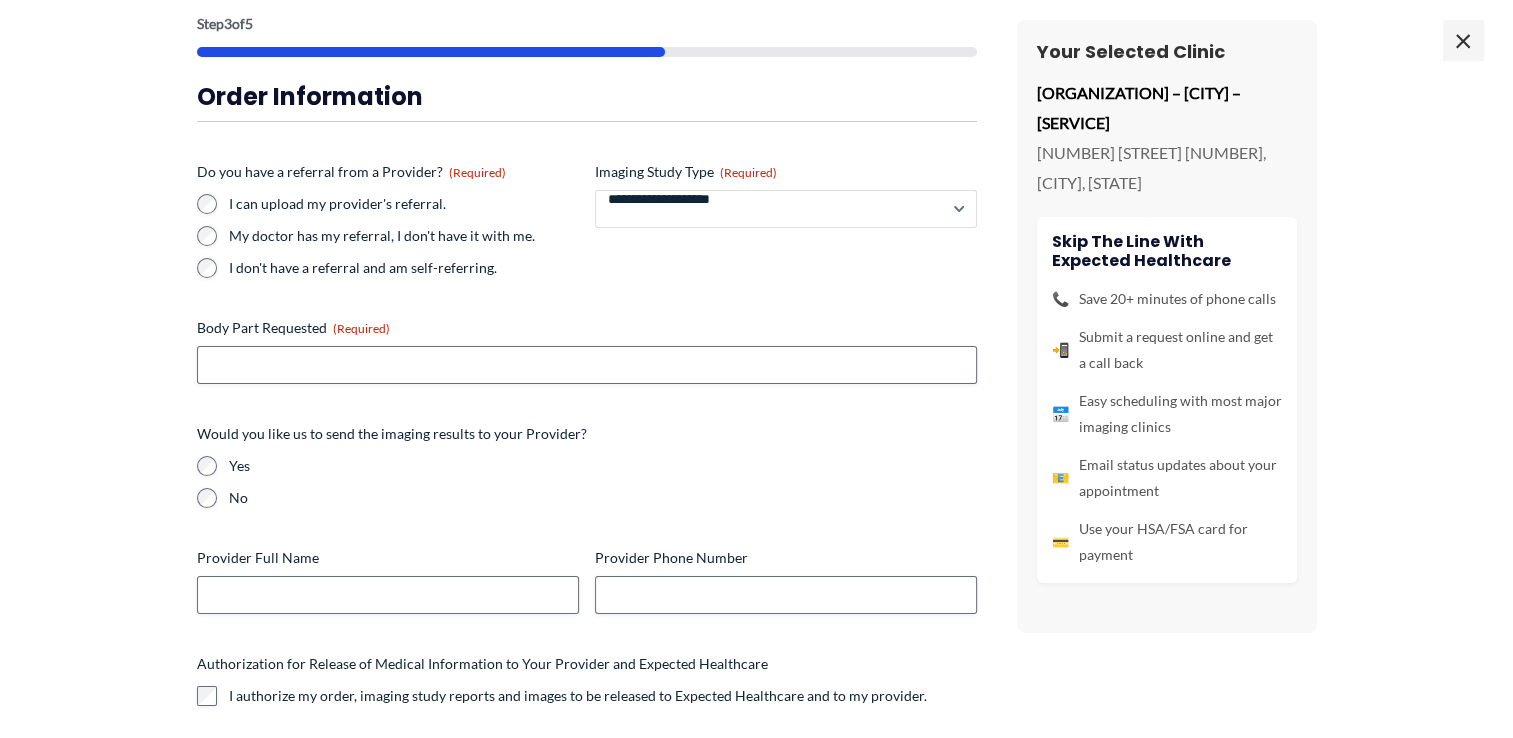 click on "**********" at bounding box center [786, 209] 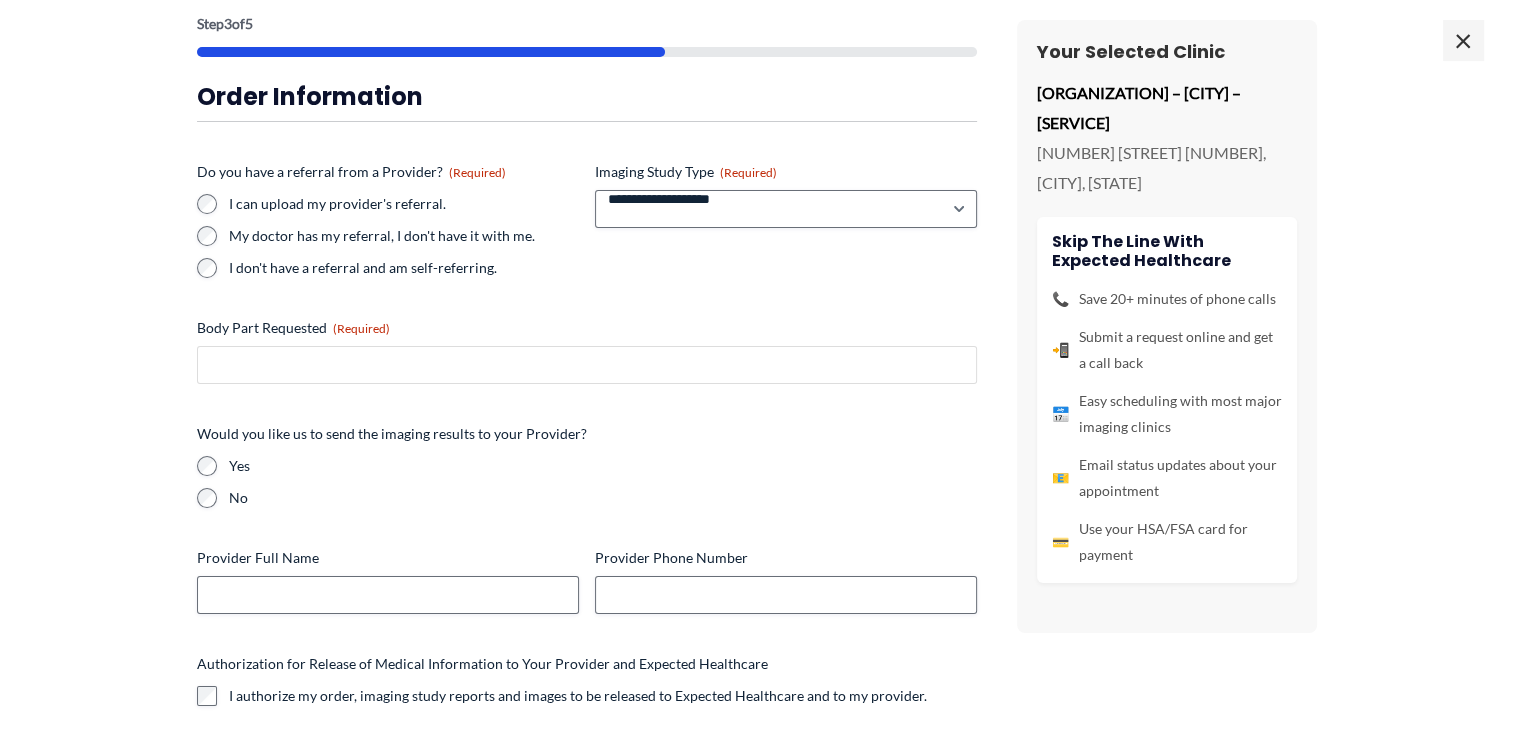 click on "Body Part Requested (Required)" at bounding box center [587, 365] 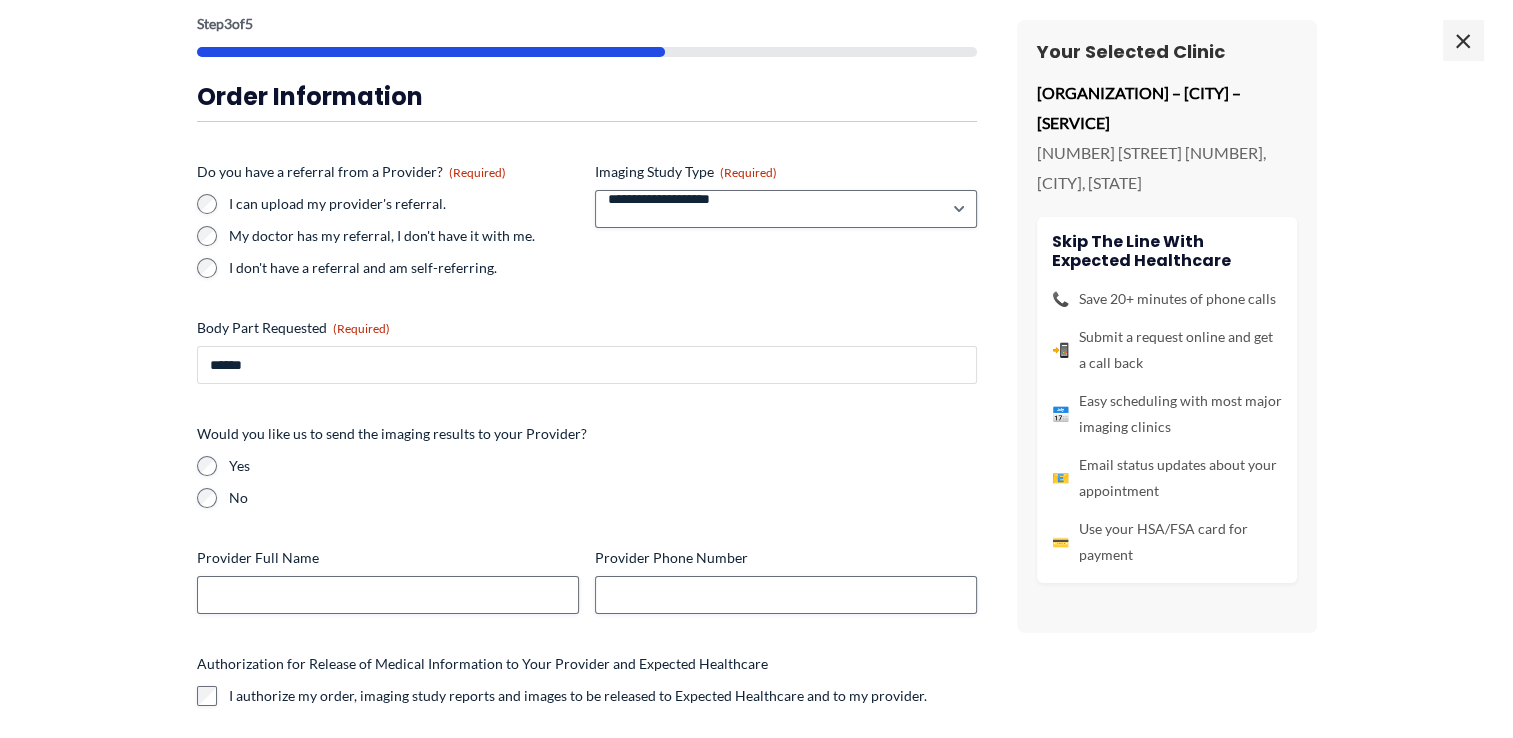 type on "******" 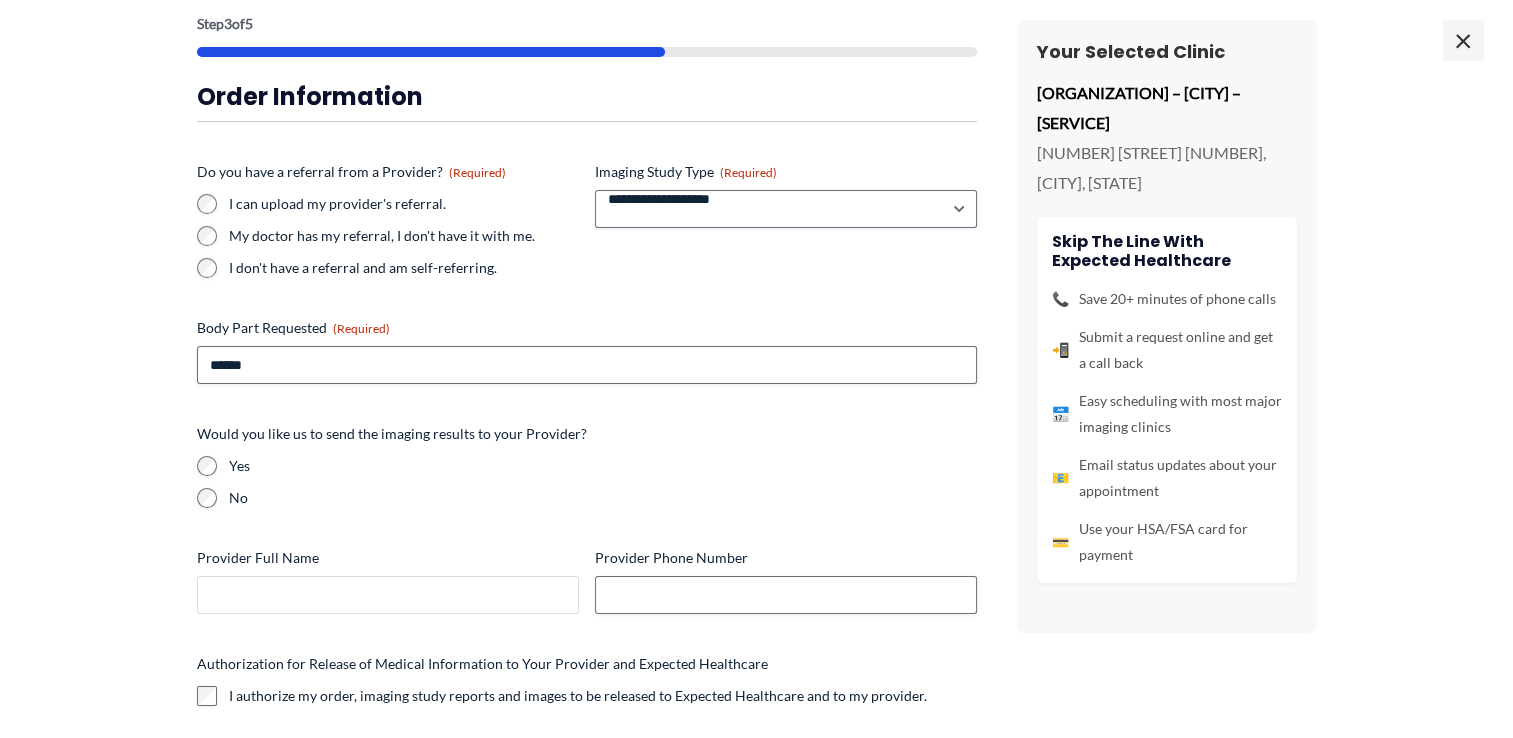 click on "Provider Full Name" at bounding box center (388, 595) 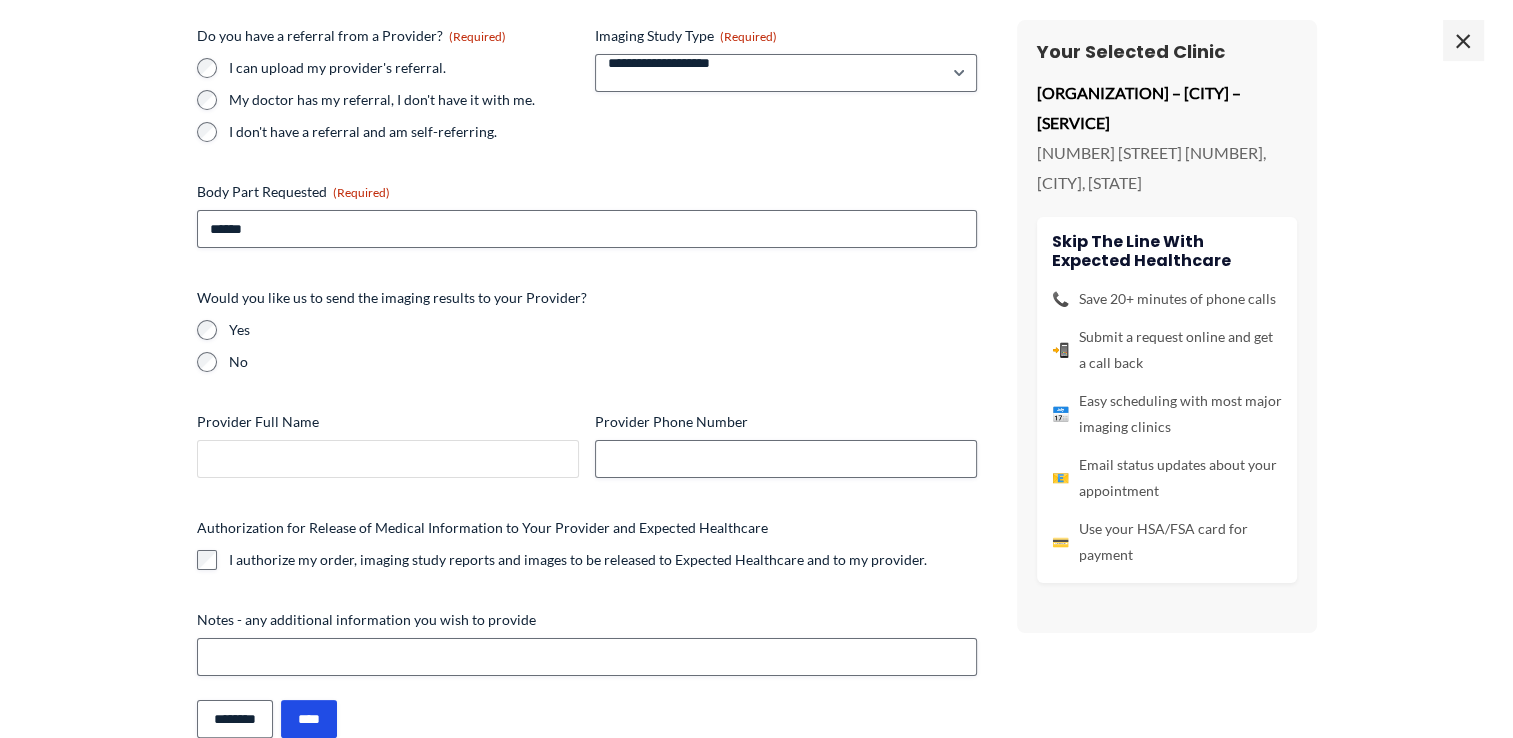 scroll, scrollTop: 283, scrollLeft: 0, axis: vertical 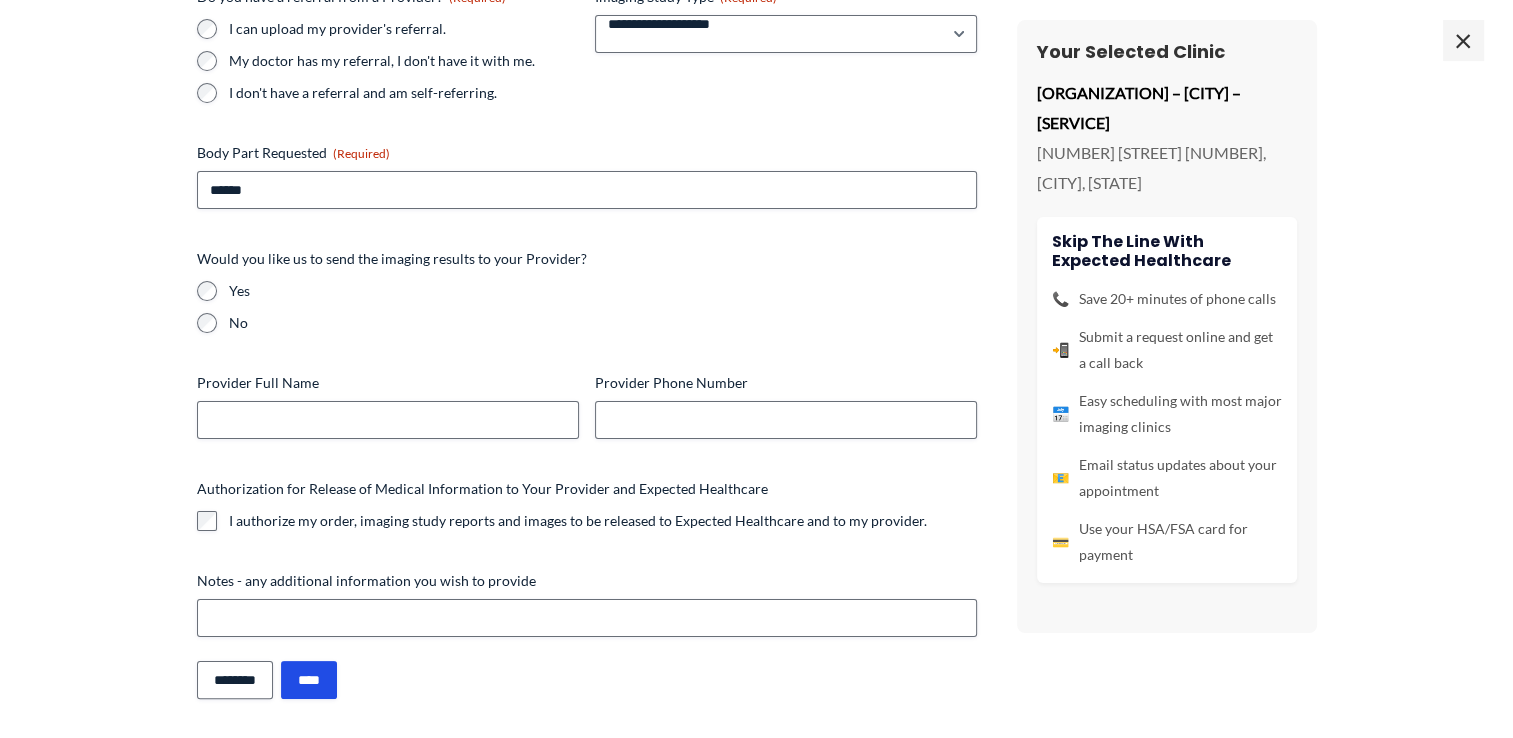 click on "📲
Submit a request online and get a call back" at bounding box center (1167, 350) 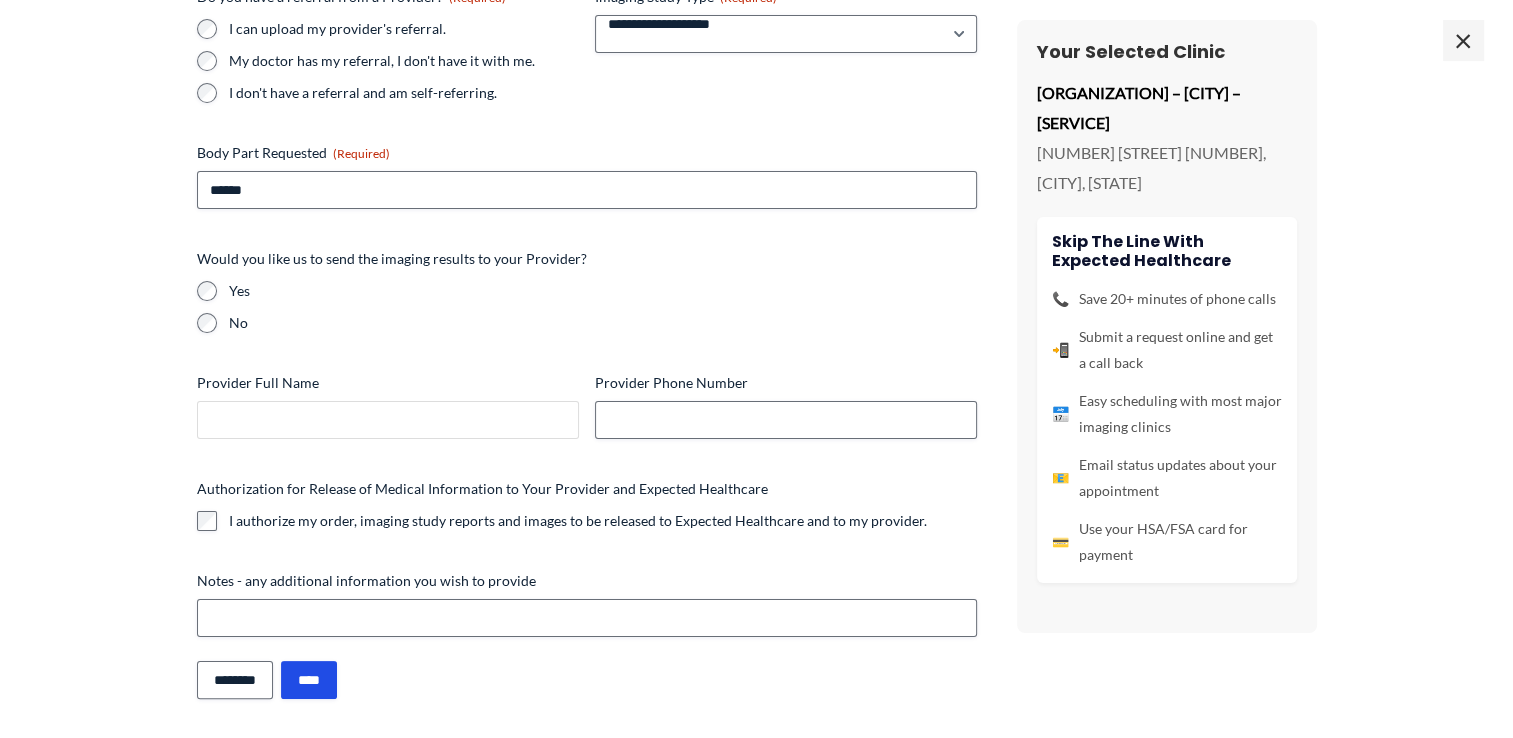 click on "Provider Full Name" at bounding box center (388, 420) 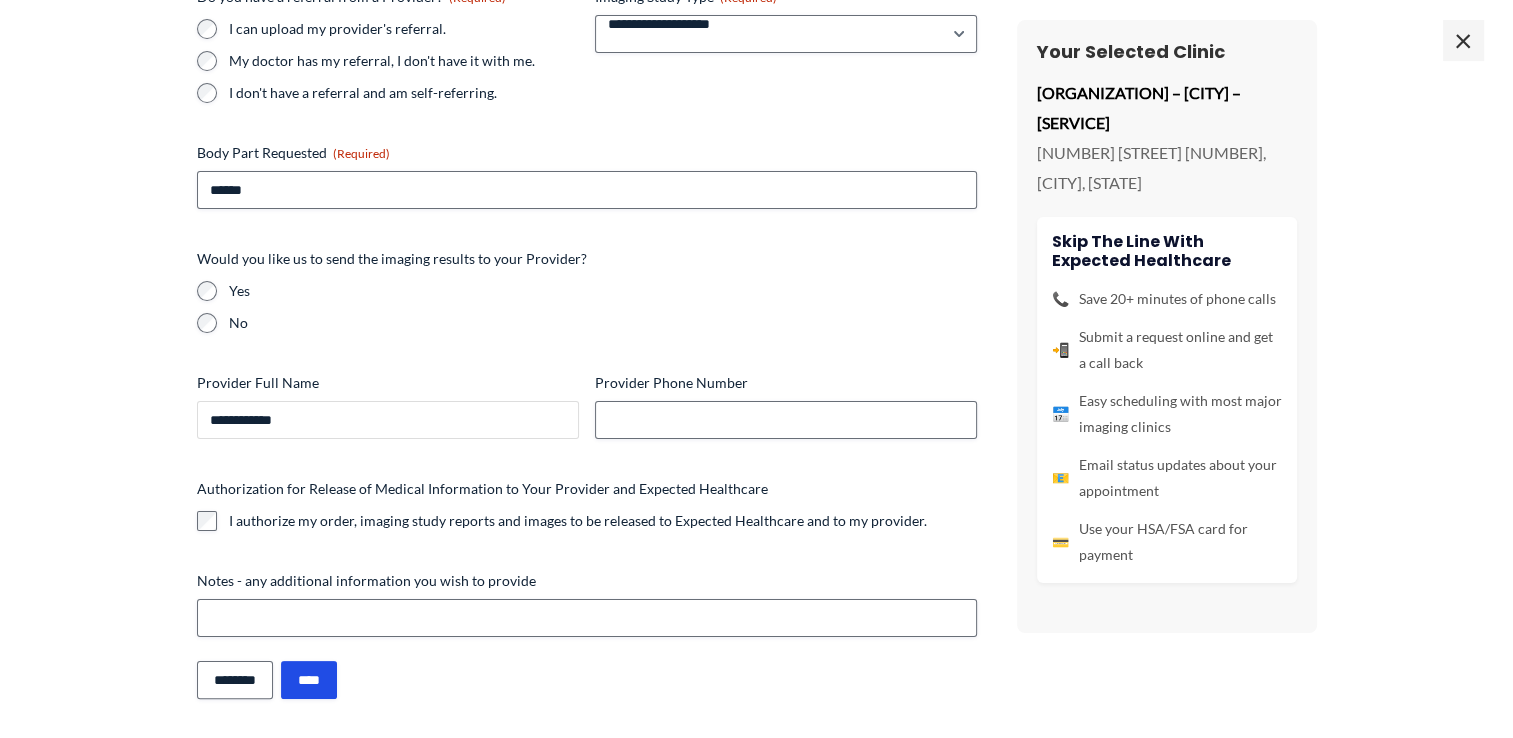 type on "**********" 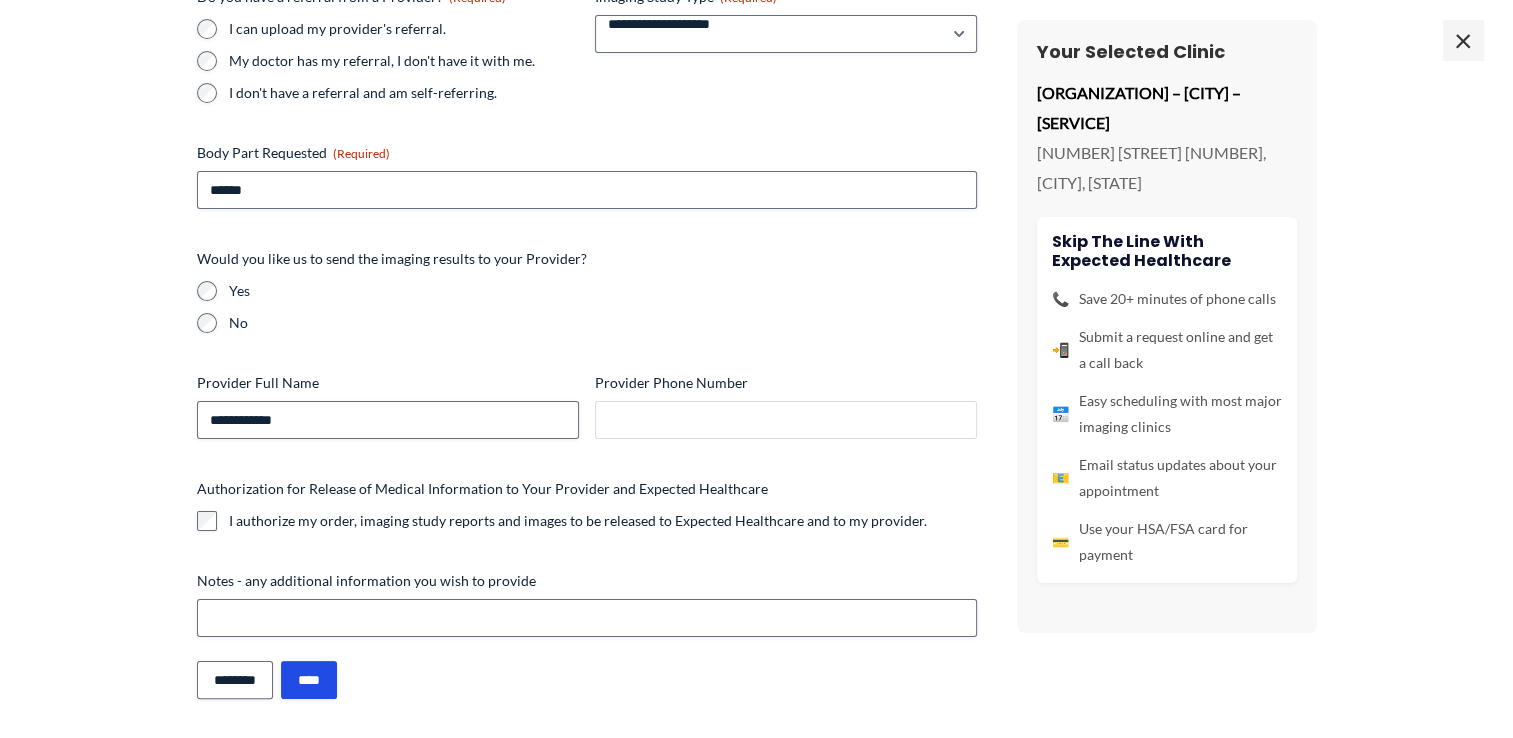 type on "**********" 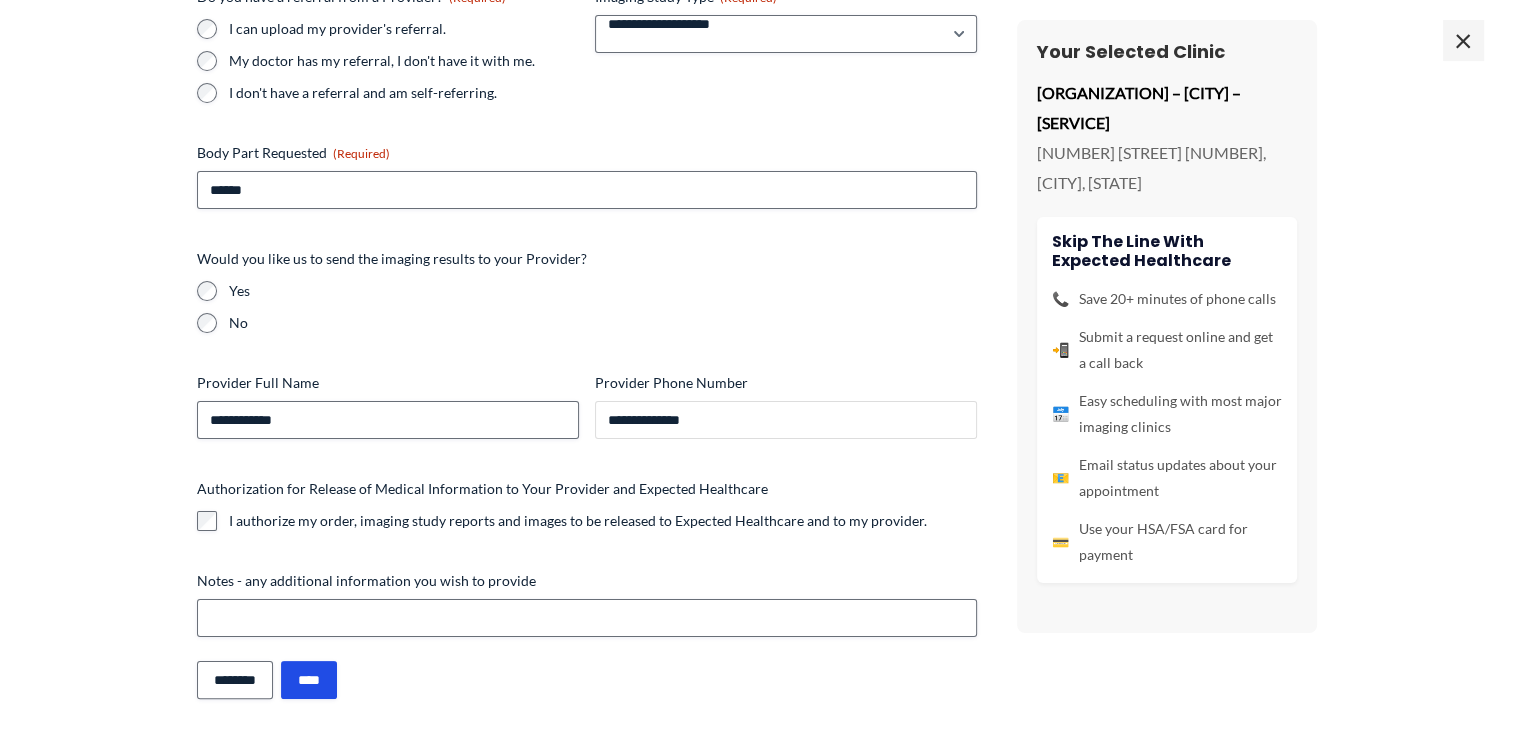 click on "**********" at bounding box center (786, 420) 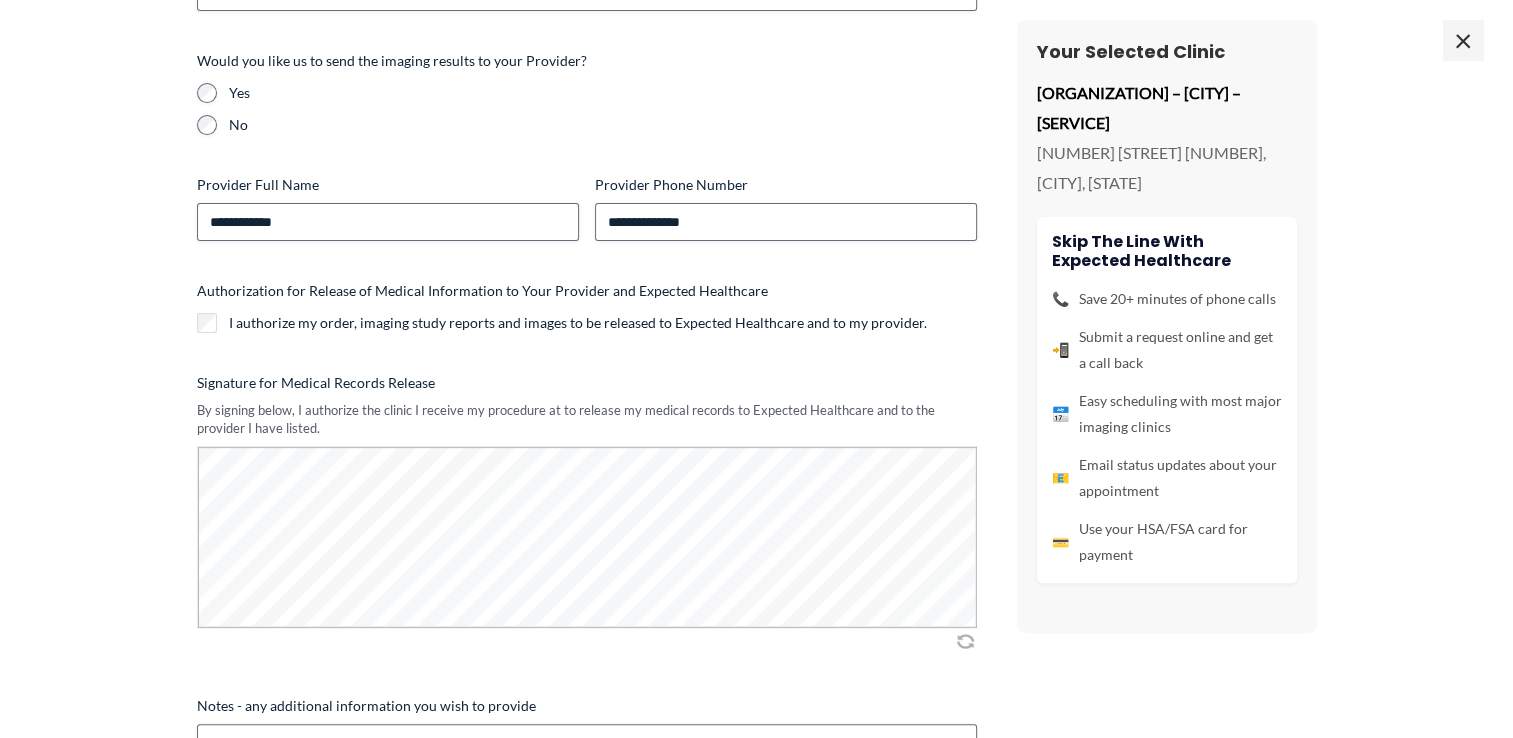 scroll, scrollTop: 483, scrollLeft: 0, axis: vertical 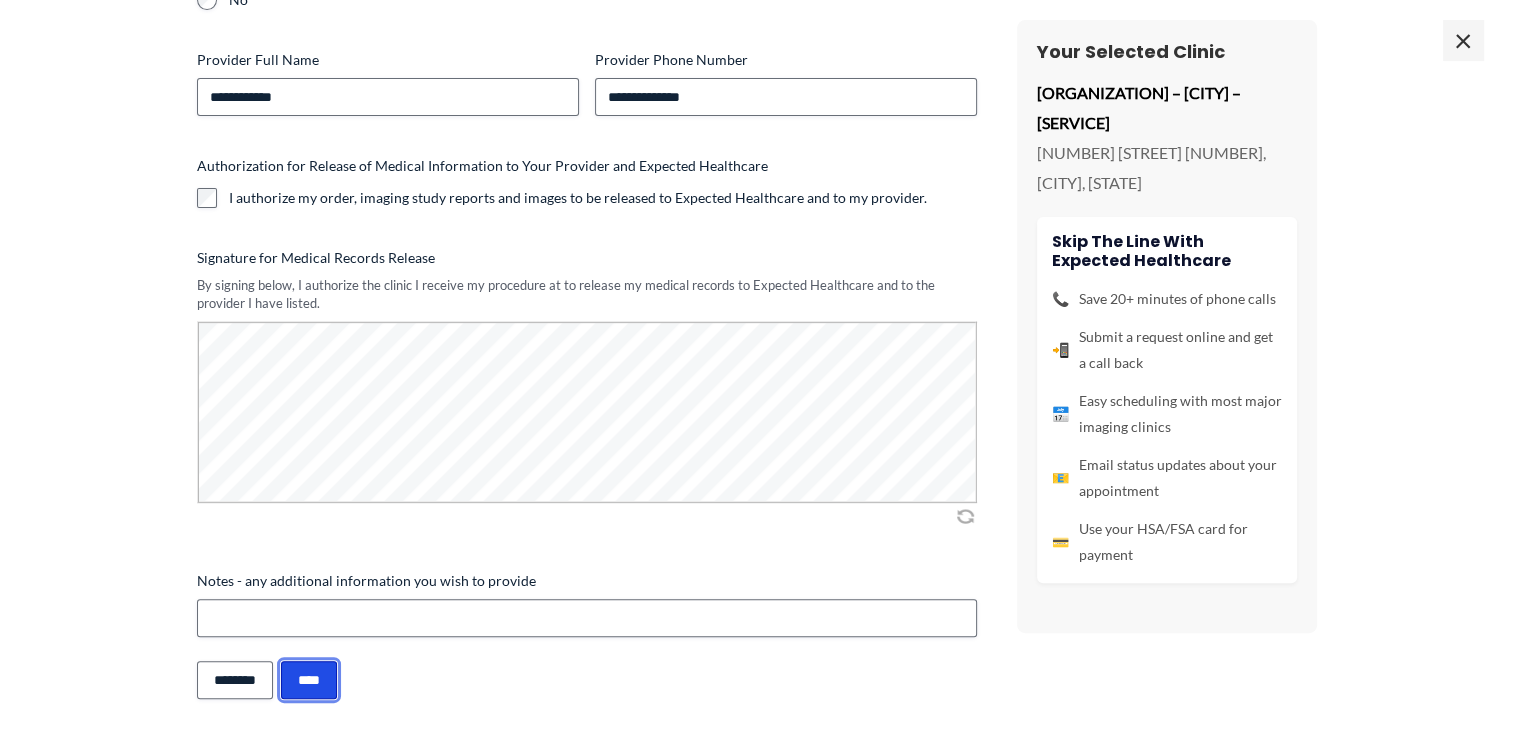 click on "****" at bounding box center (309, 680) 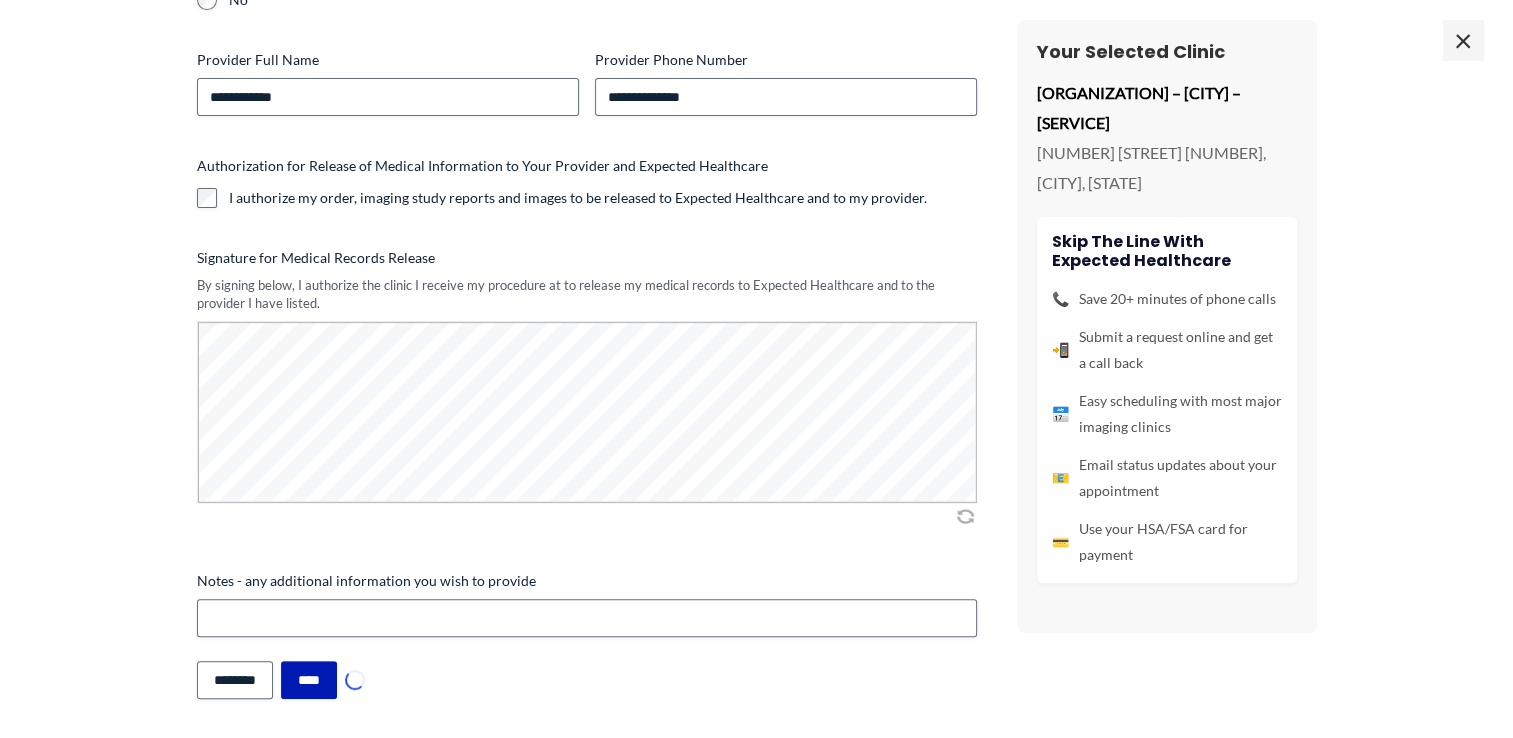 scroll, scrollTop: 0, scrollLeft: 0, axis: both 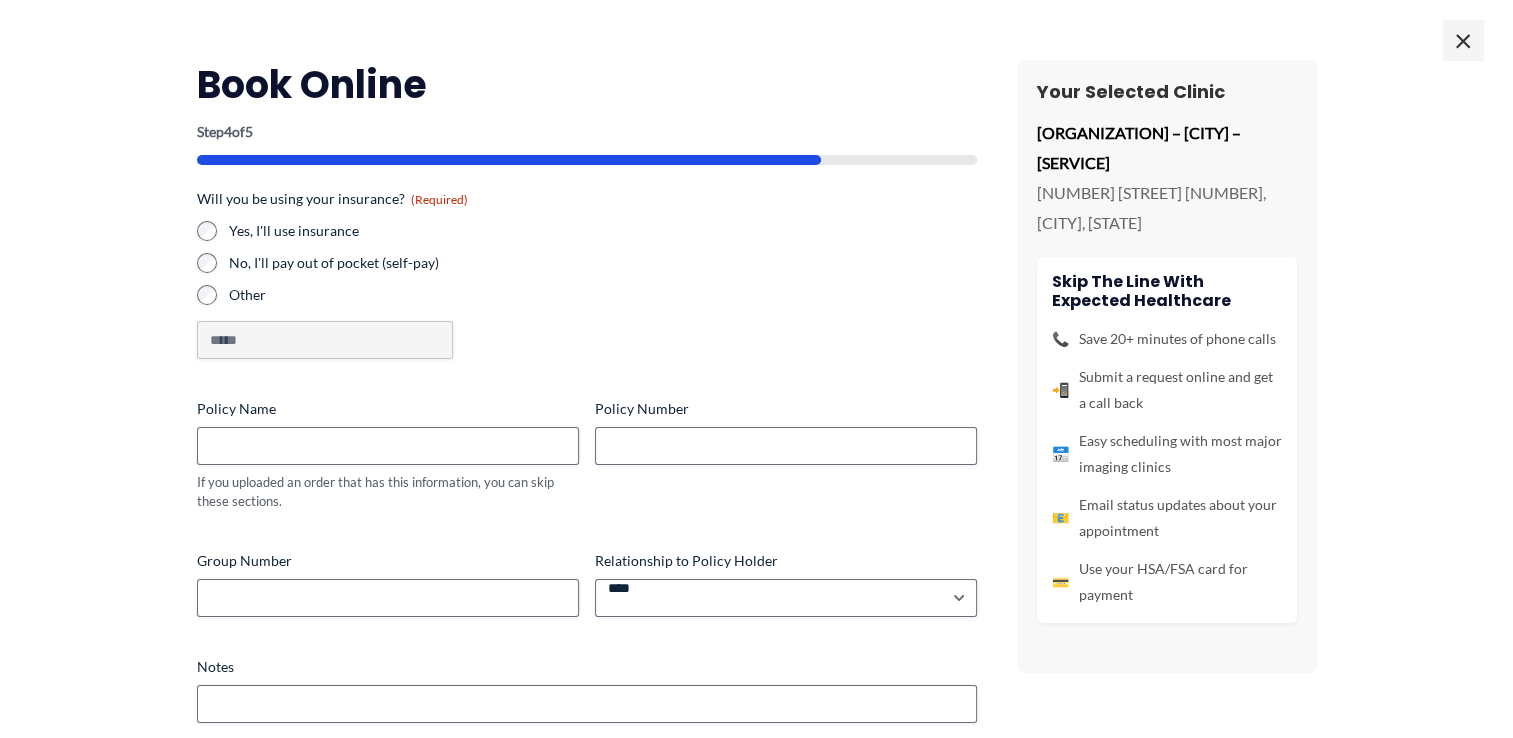 click on "**********" at bounding box center [756, 369] 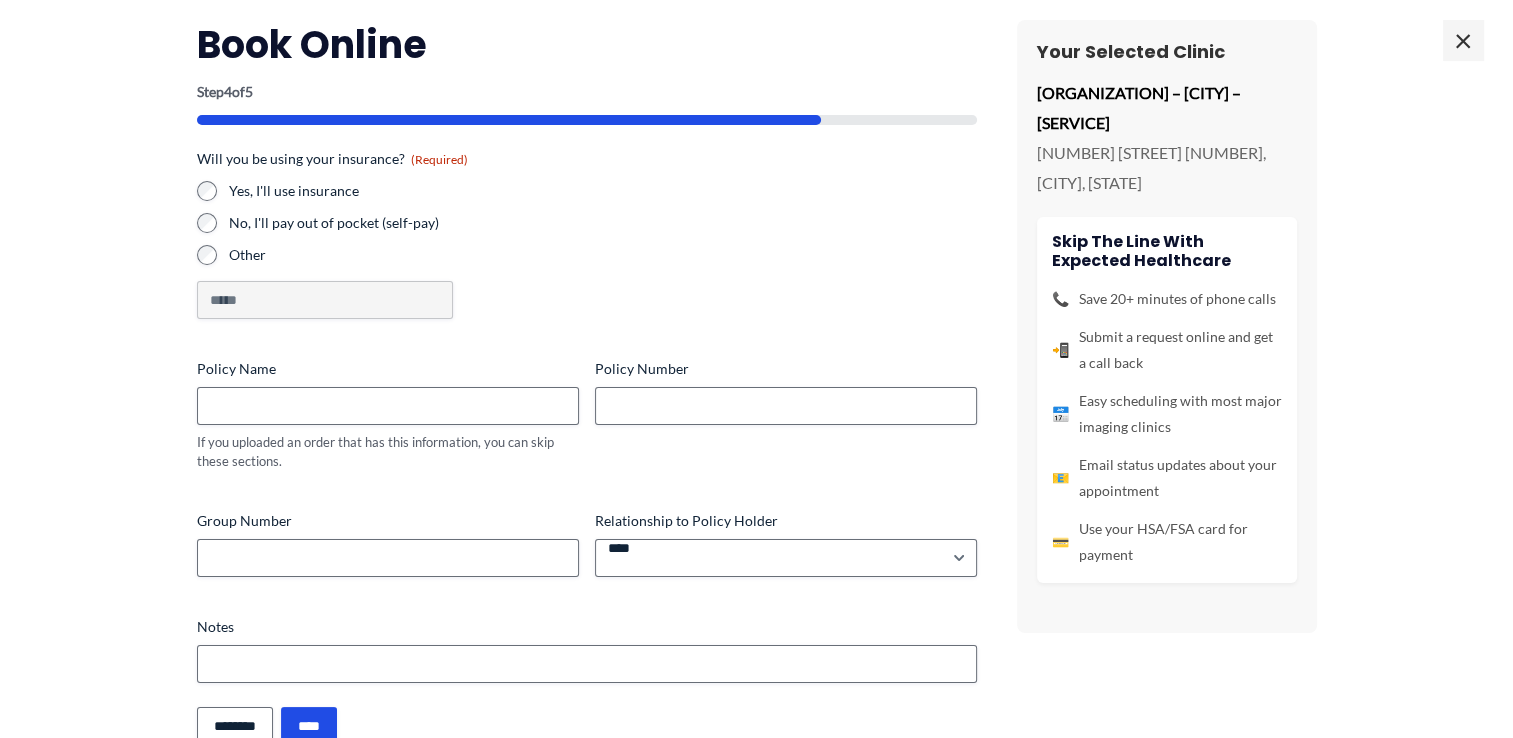 scroll, scrollTop: 86, scrollLeft: 0, axis: vertical 